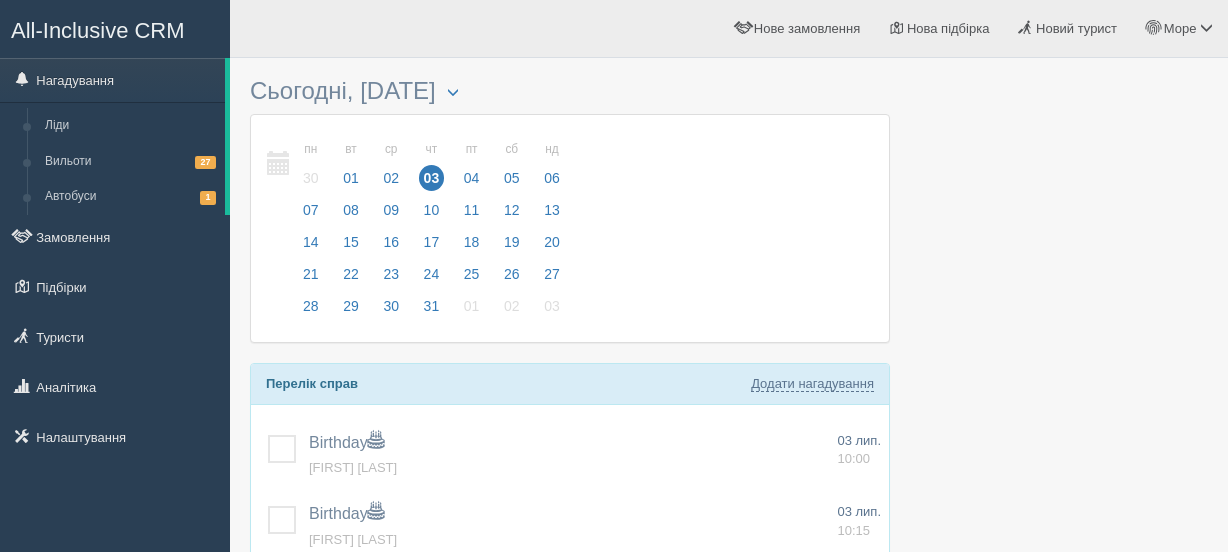 scroll, scrollTop: 0, scrollLeft: 0, axis: both 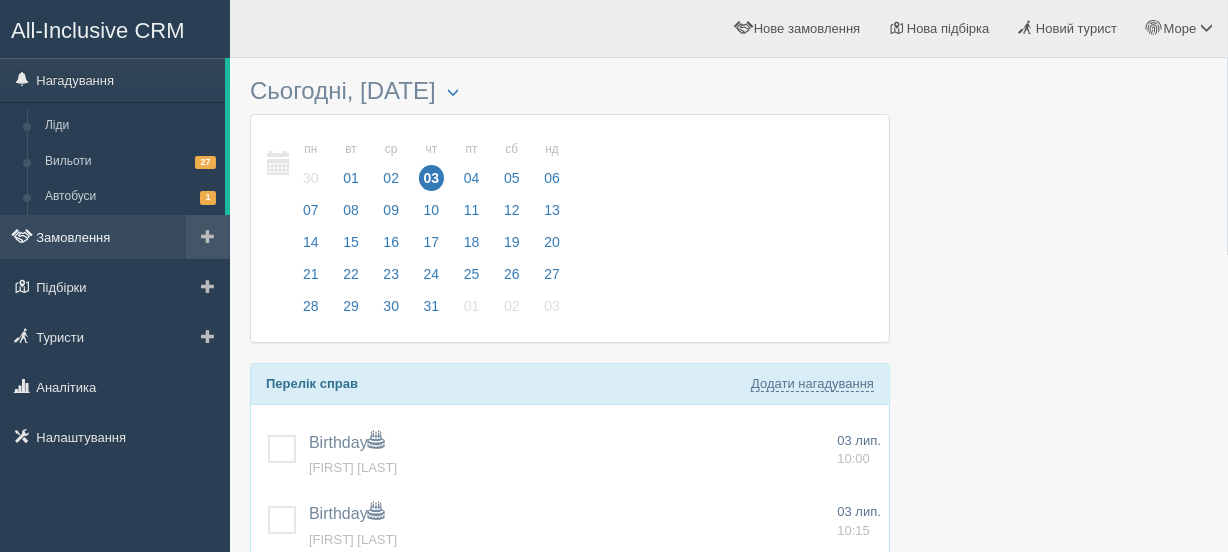 click on "Замовлення" at bounding box center (115, 237) 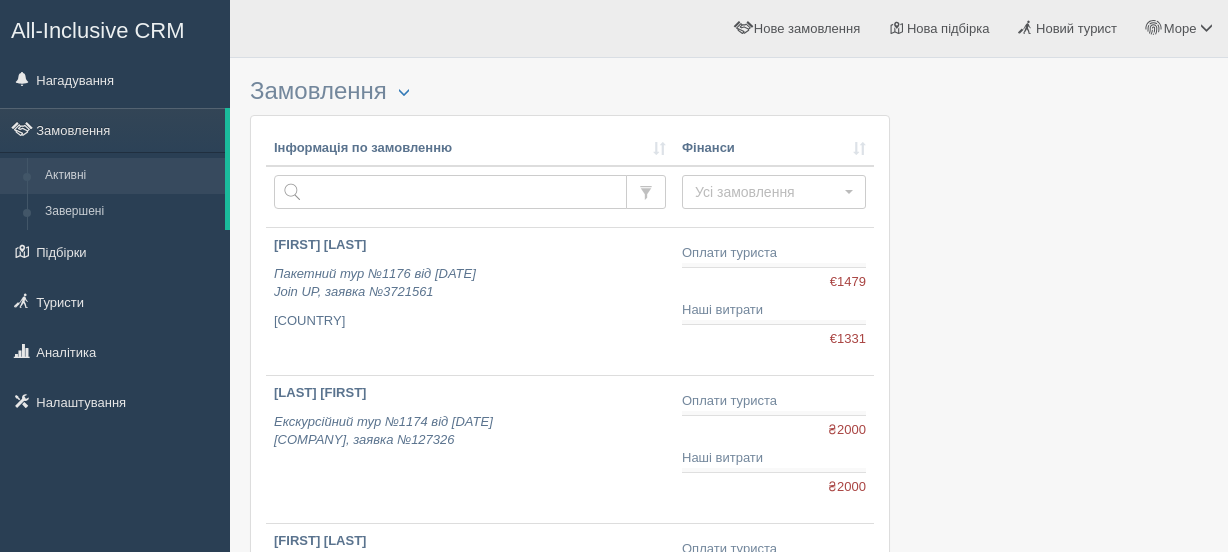 scroll, scrollTop: 0, scrollLeft: 0, axis: both 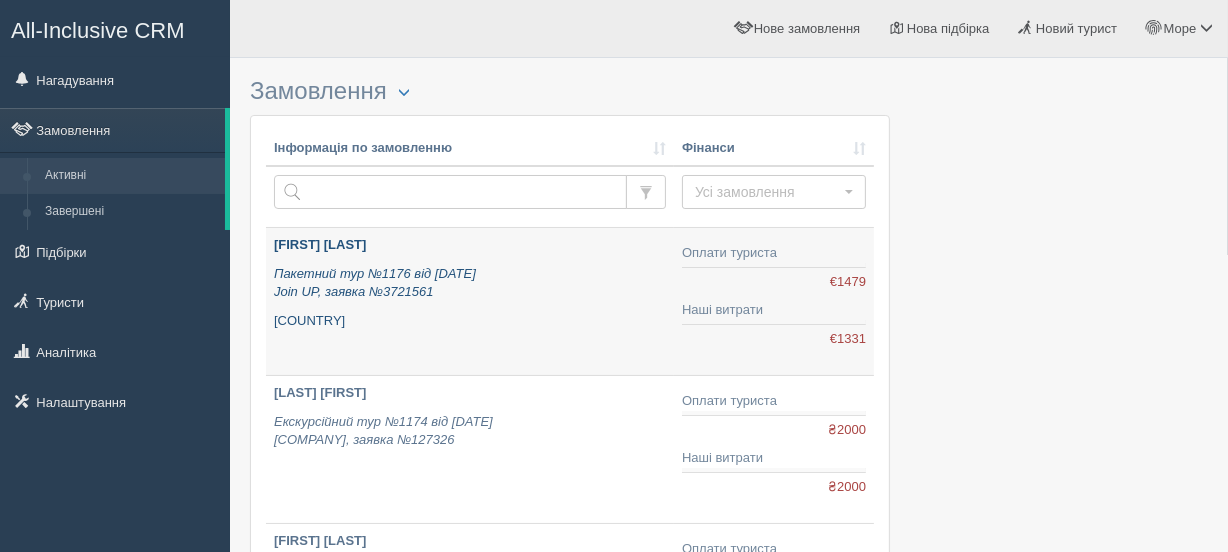 click on "[FIRST] [LAST]" at bounding box center (320, 244) 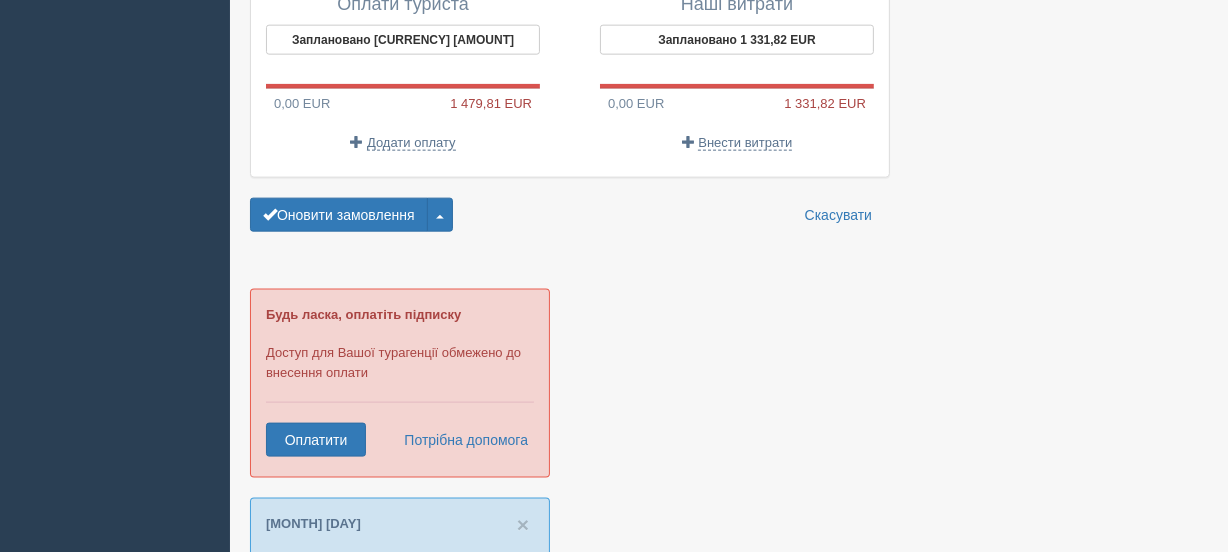 scroll, scrollTop: 2120, scrollLeft: 0, axis: vertical 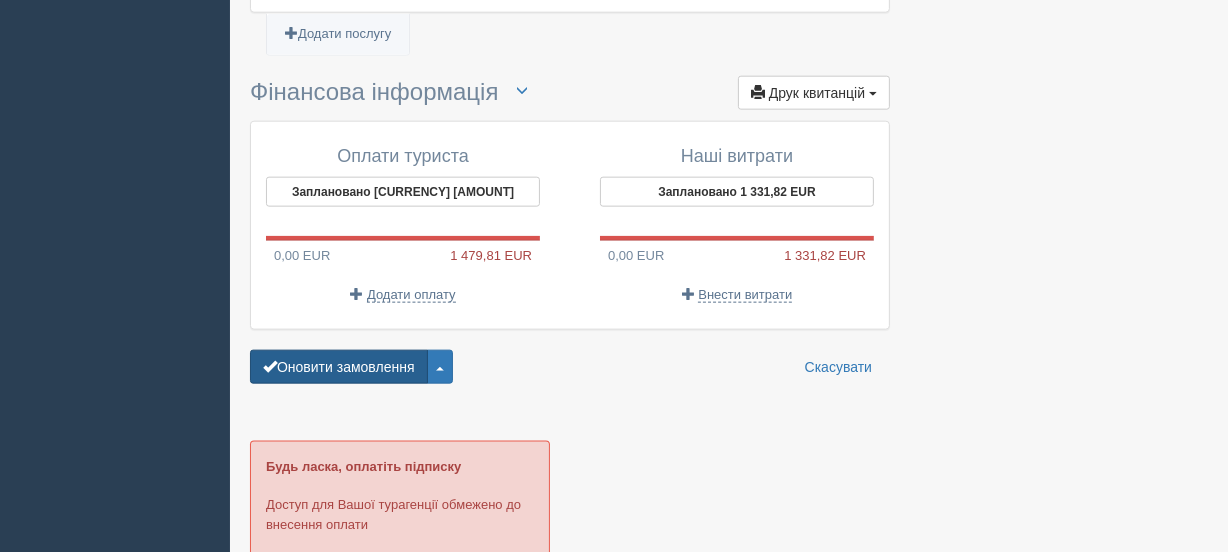 click on "Оновити замовлення" at bounding box center (339, 367) 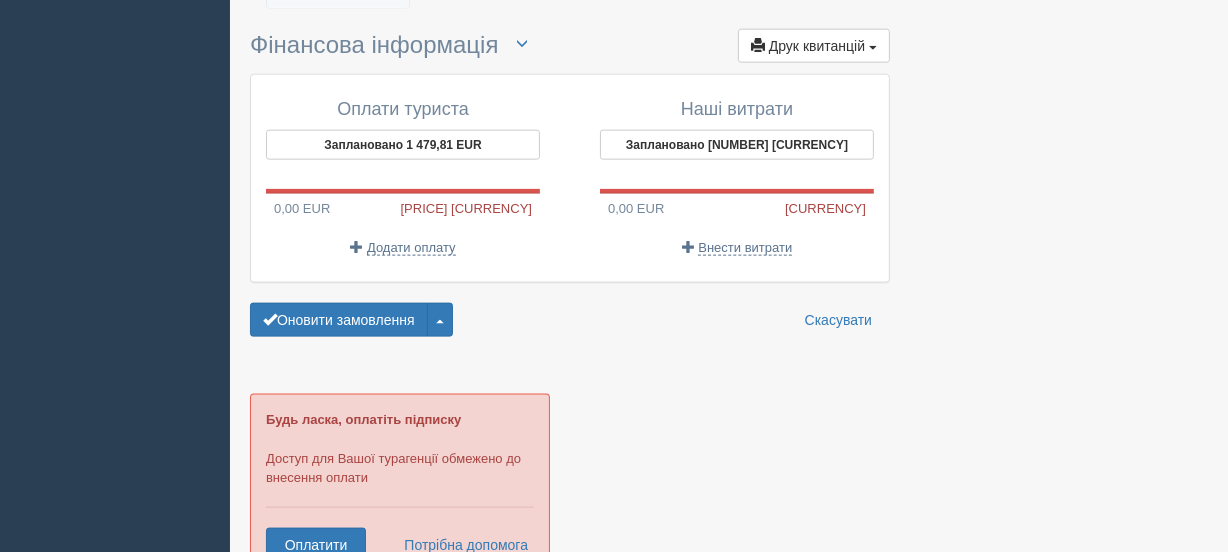 scroll, scrollTop: 2272, scrollLeft: 0, axis: vertical 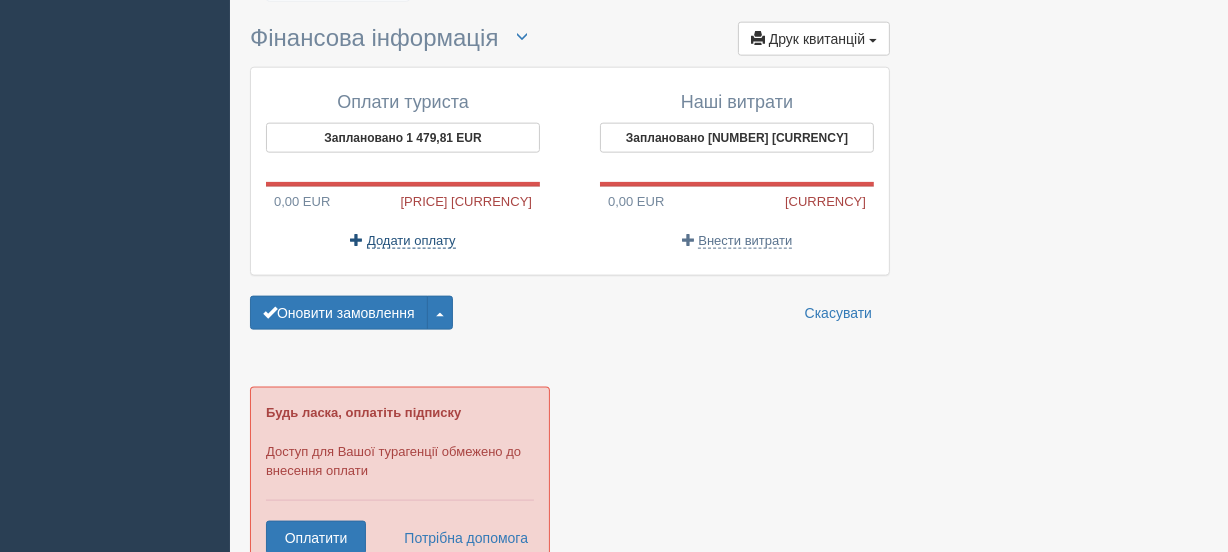 click on "Додати оплату" at bounding box center [411, 241] 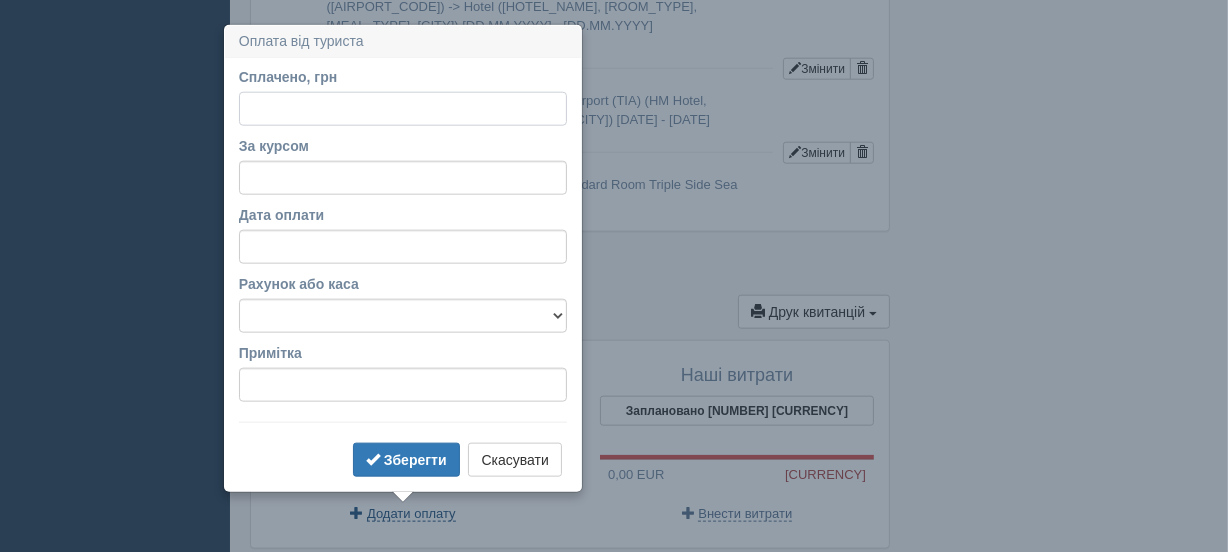 scroll, scrollTop: 2022, scrollLeft: 0, axis: vertical 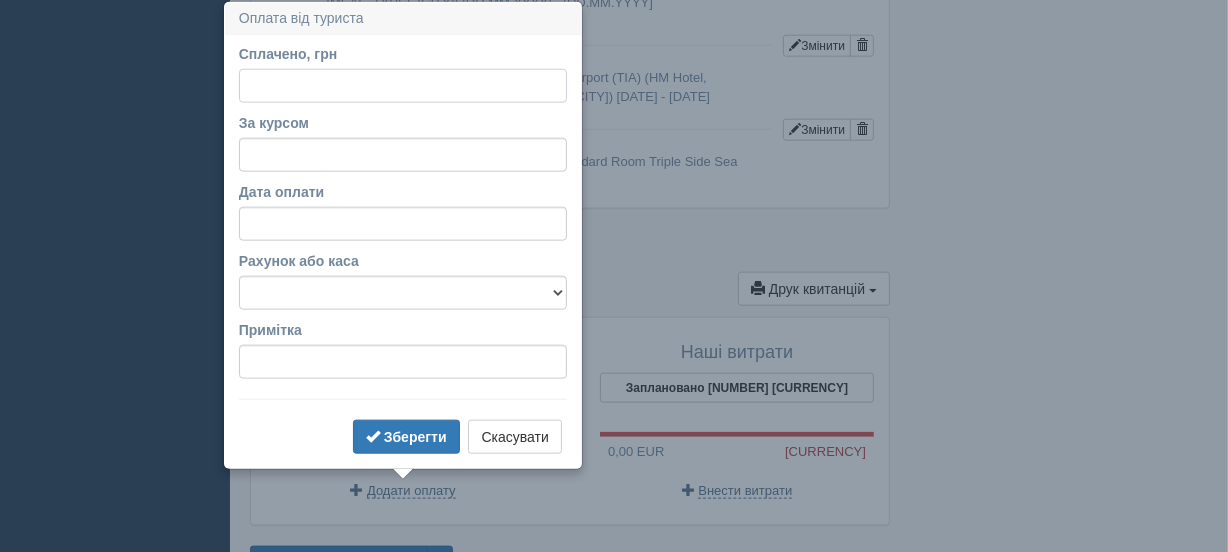 click on "Сплачено, грн" at bounding box center (403, 86) 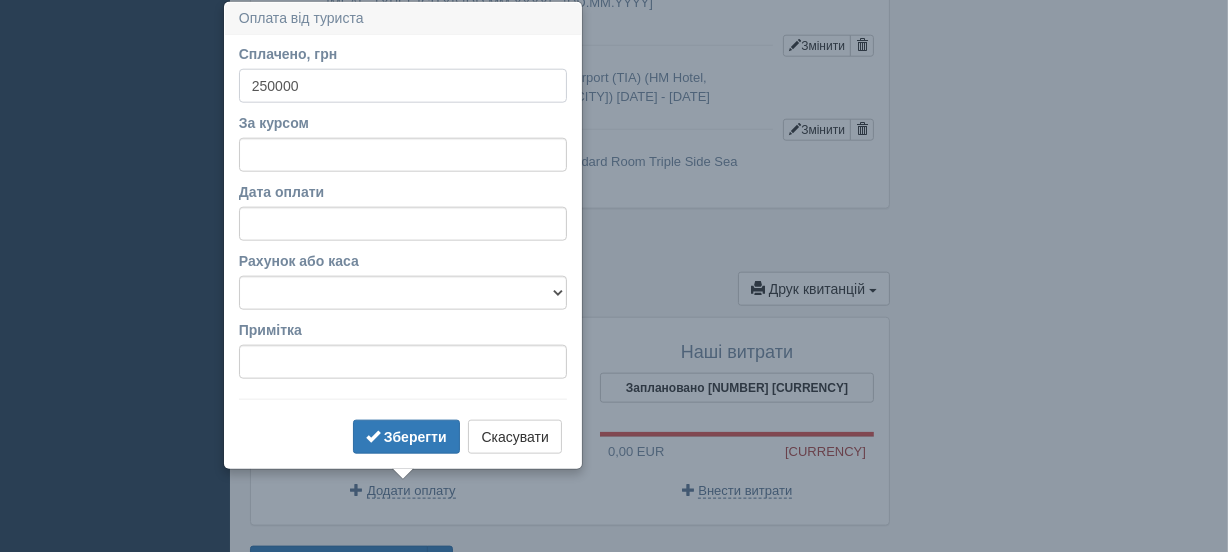 type on "250000" 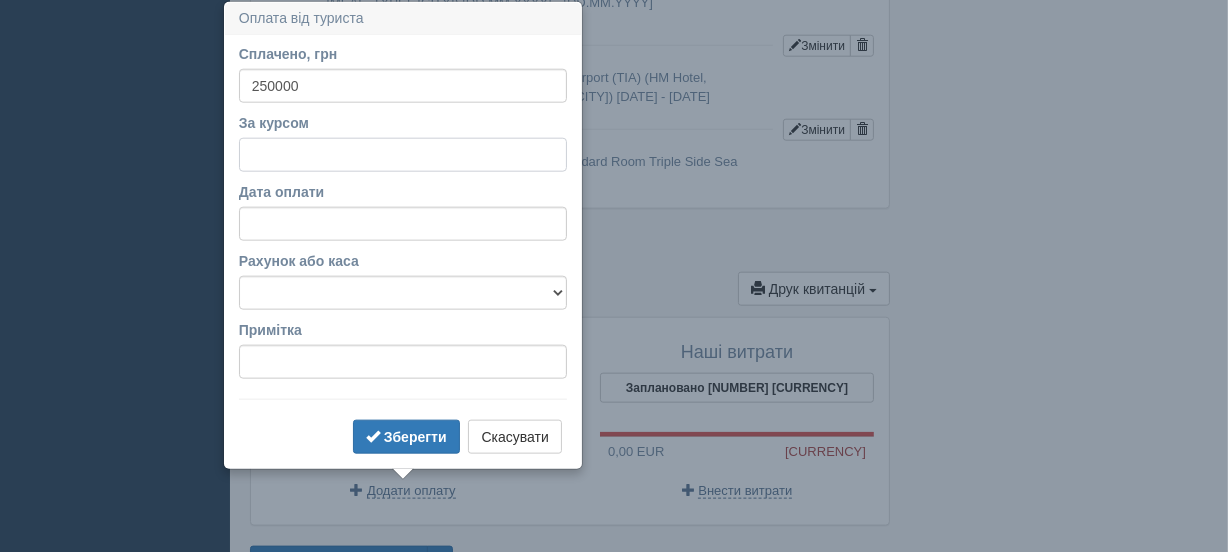 click on "За курсом" at bounding box center [403, 155] 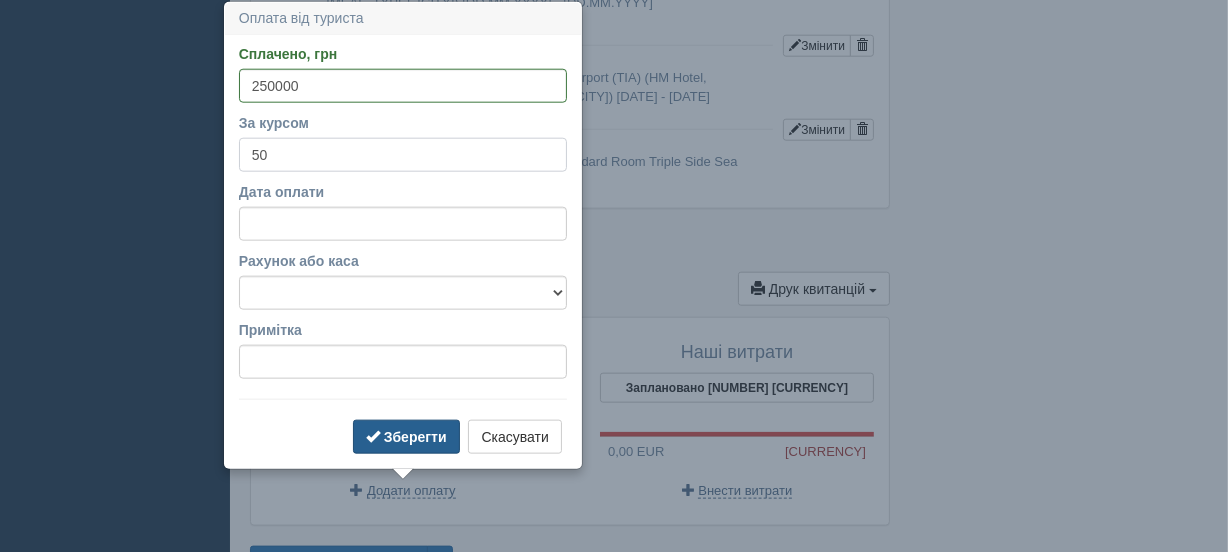 type on "50" 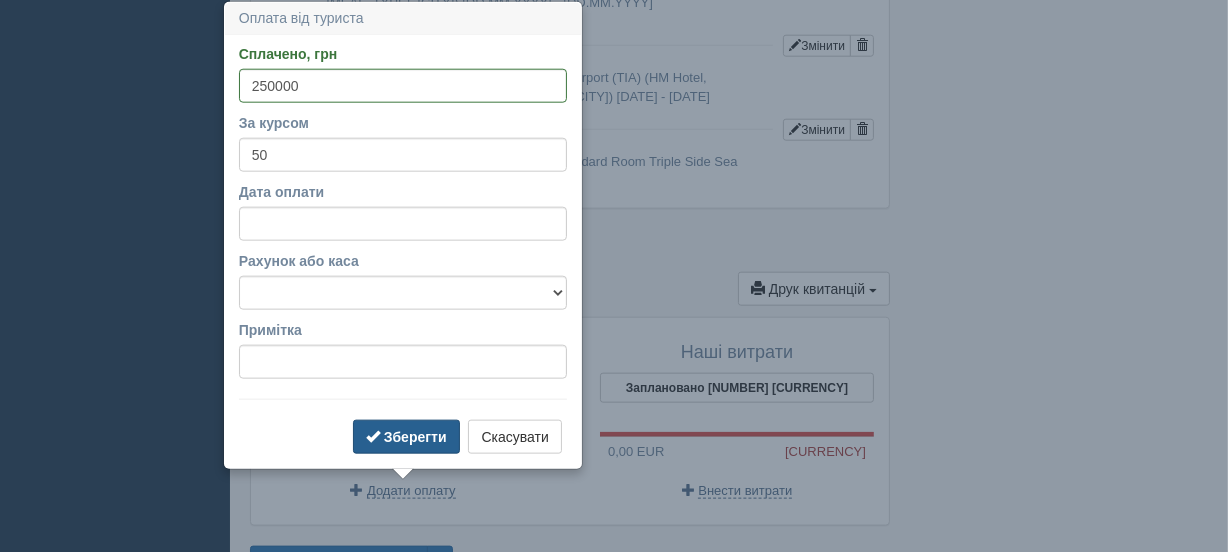 click on "Зберегти" at bounding box center [415, 437] 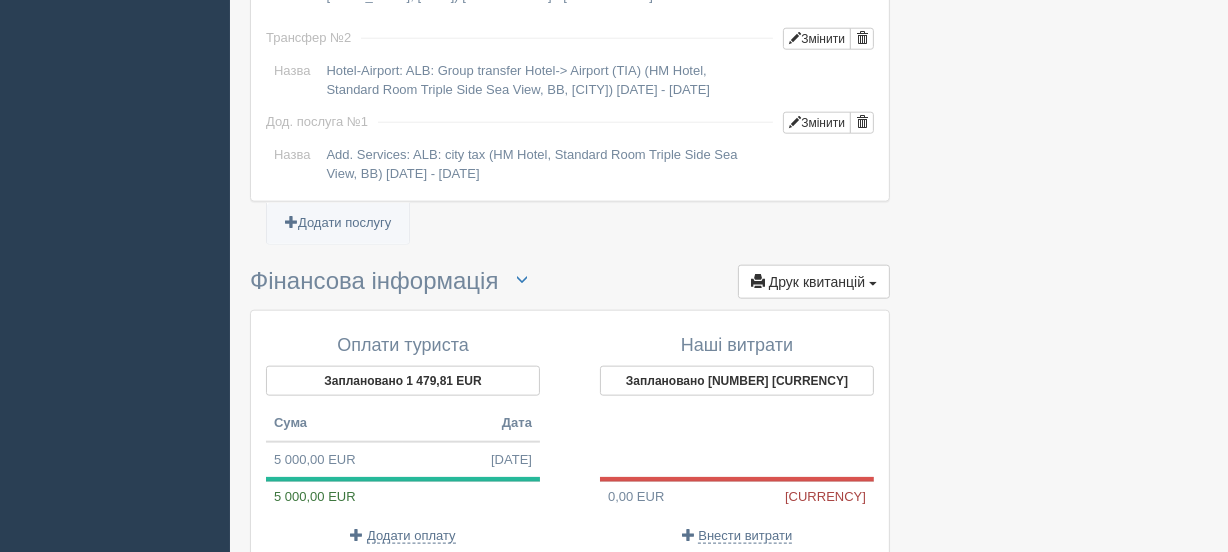 scroll, scrollTop: 2022, scrollLeft: 0, axis: vertical 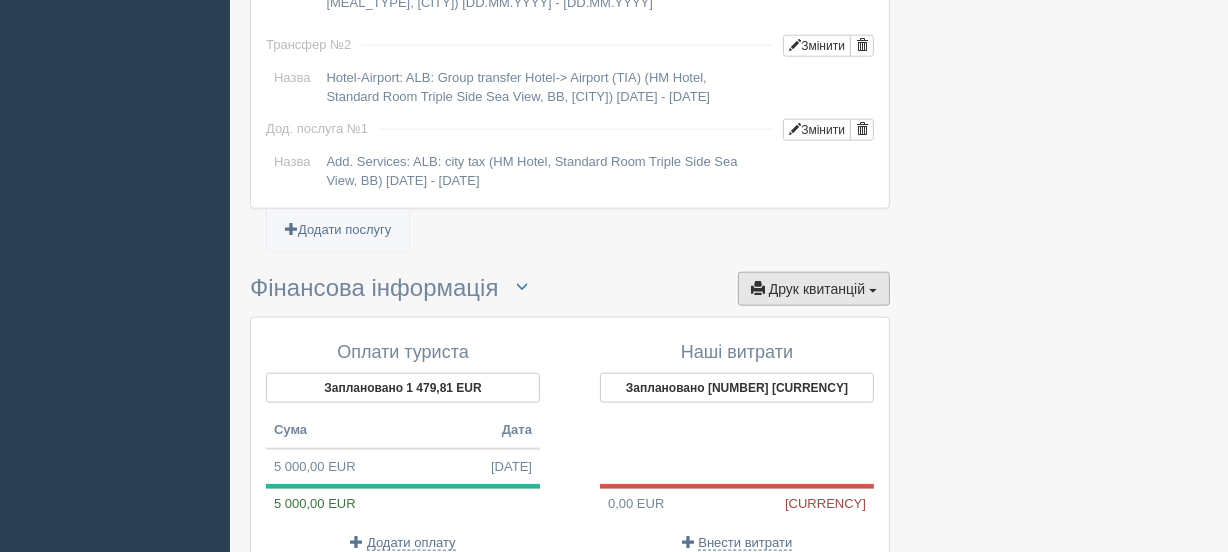 click on "Друк квитанцій" at bounding box center (817, 289) 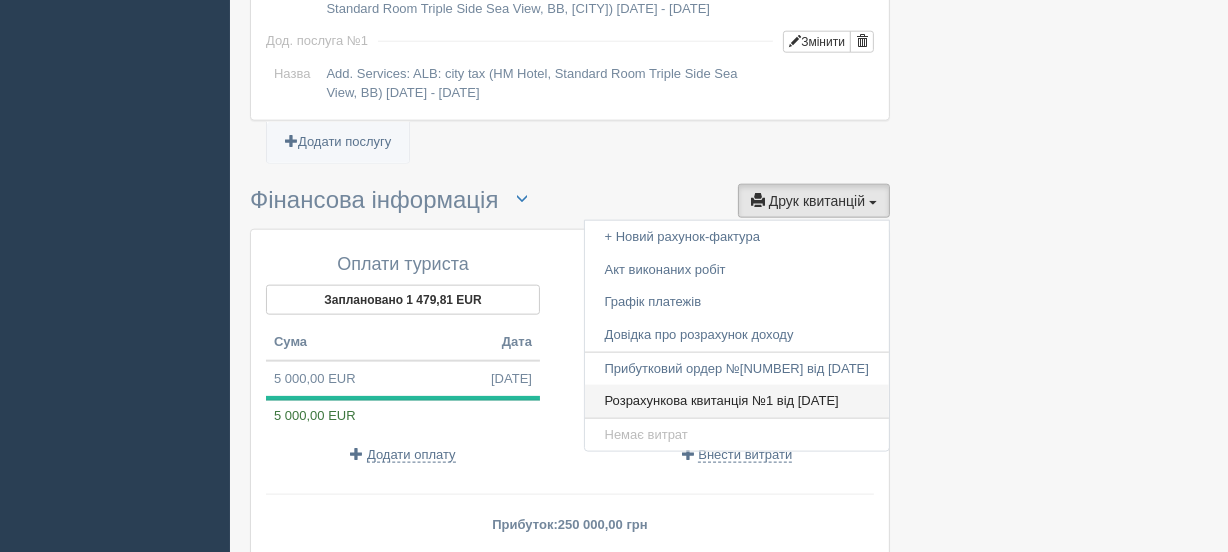 scroll, scrollTop: 2174, scrollLeft: 0, axis: vertical 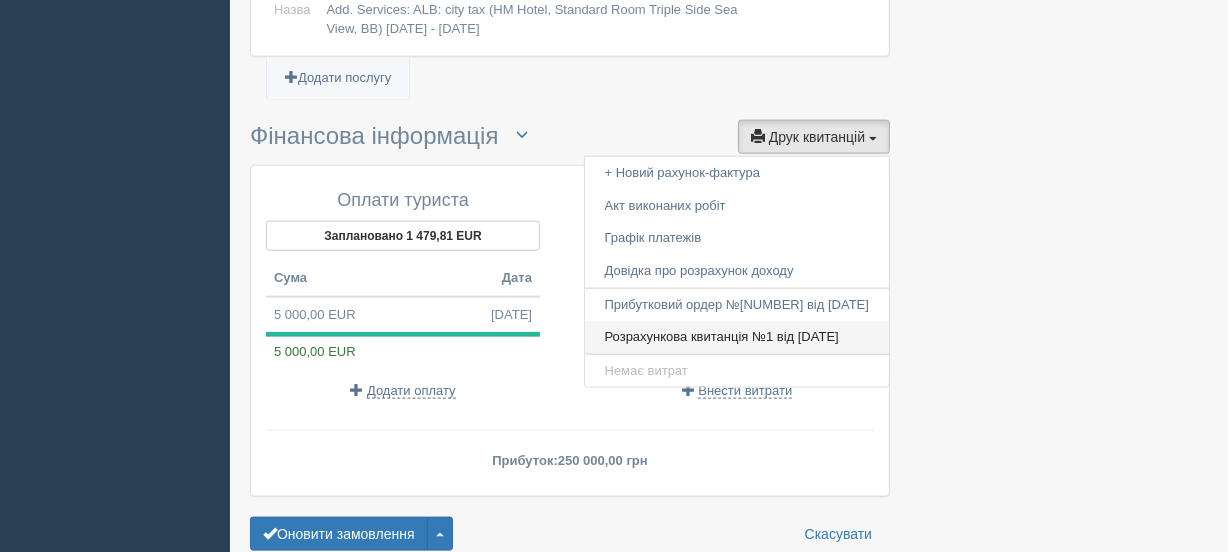 click on "Розрахункова квитанція №1 від [DATE]" at bounding box center (737, 337) 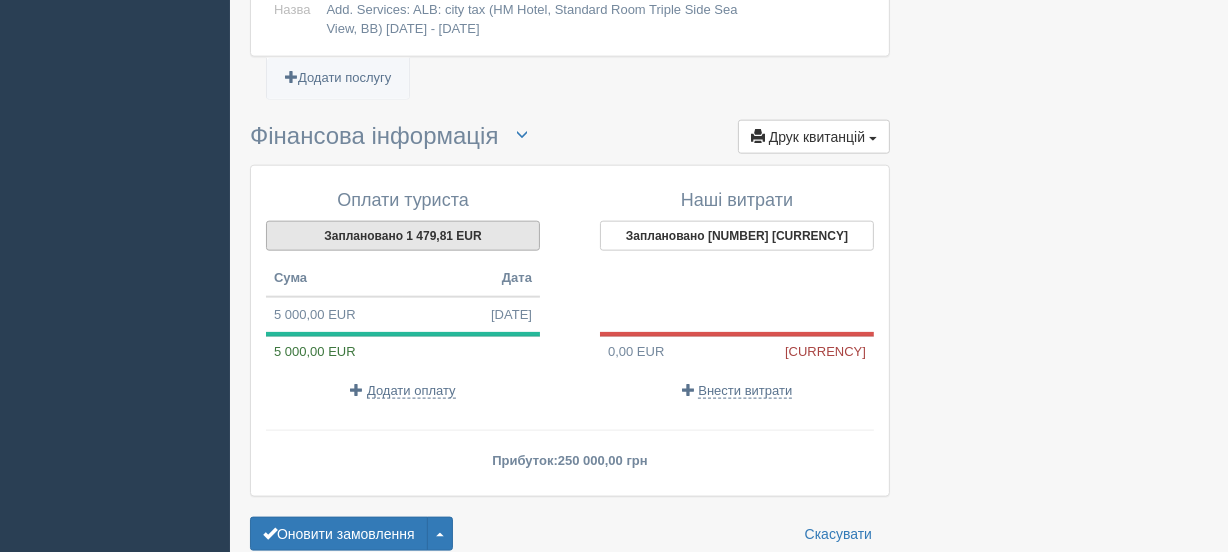 click on "Заплановано 1 479,81 EUR" at bounding box center [403, 236] 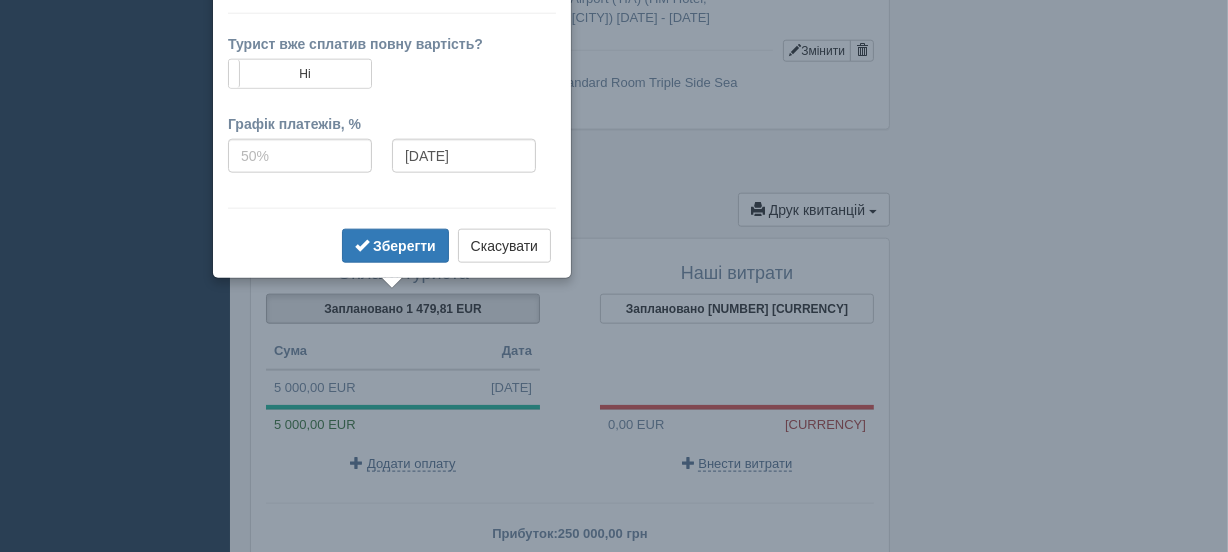 scroll, scrollTop: 1850, scrollLeft: 0, axis: vertical 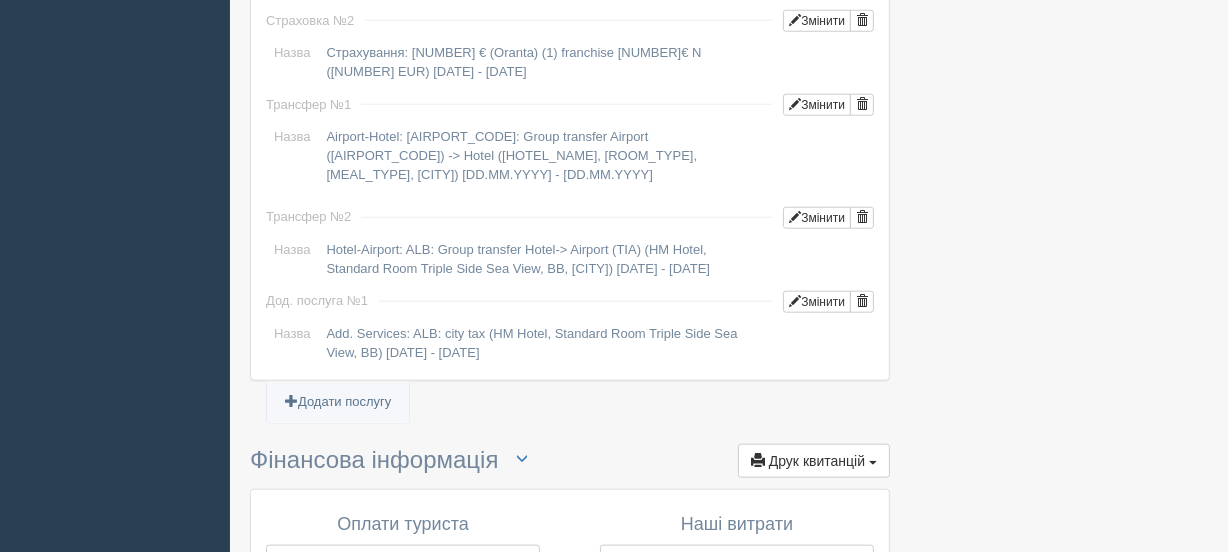 click on "Add. Services: ALB: city tax (HM Hotel, Standard Room Triple Side Sea View, BB) [DATE] - [DATE]" at bounding box center [596, 343] 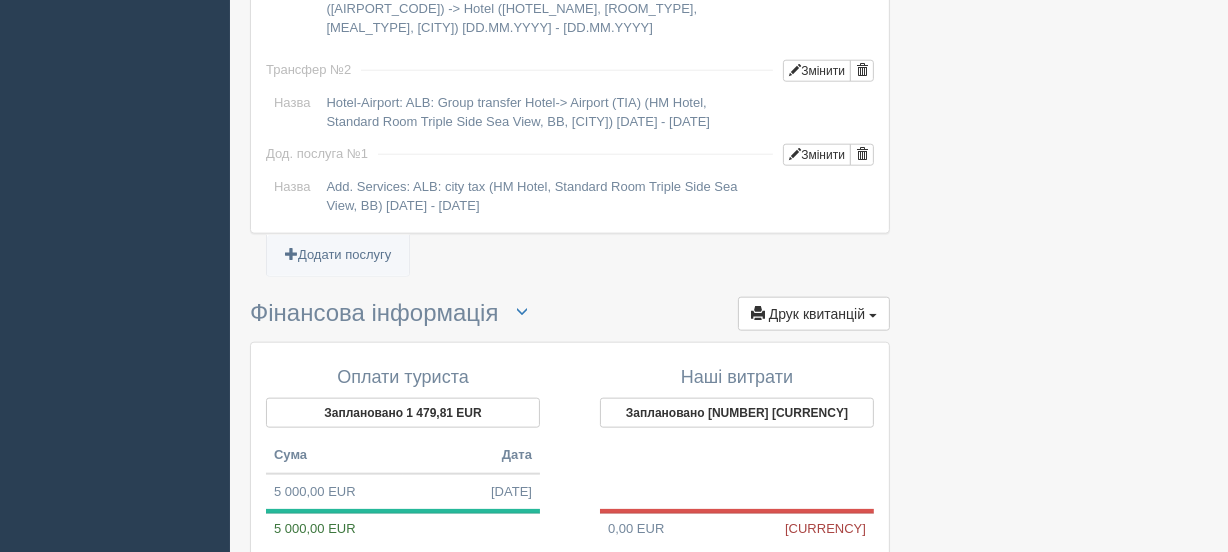 scroll, scrollTop: 2153, scrollLeft: 0, axis: vertical 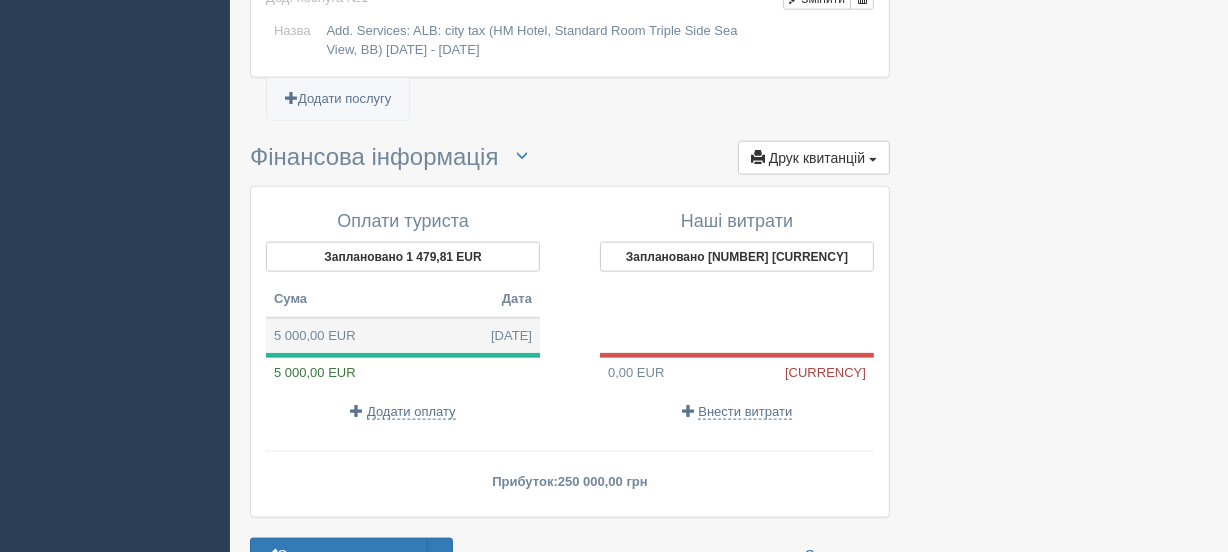 click on "[NUMBER] [CURRENCY]
[DATE]" at bounding box center (403, 336) 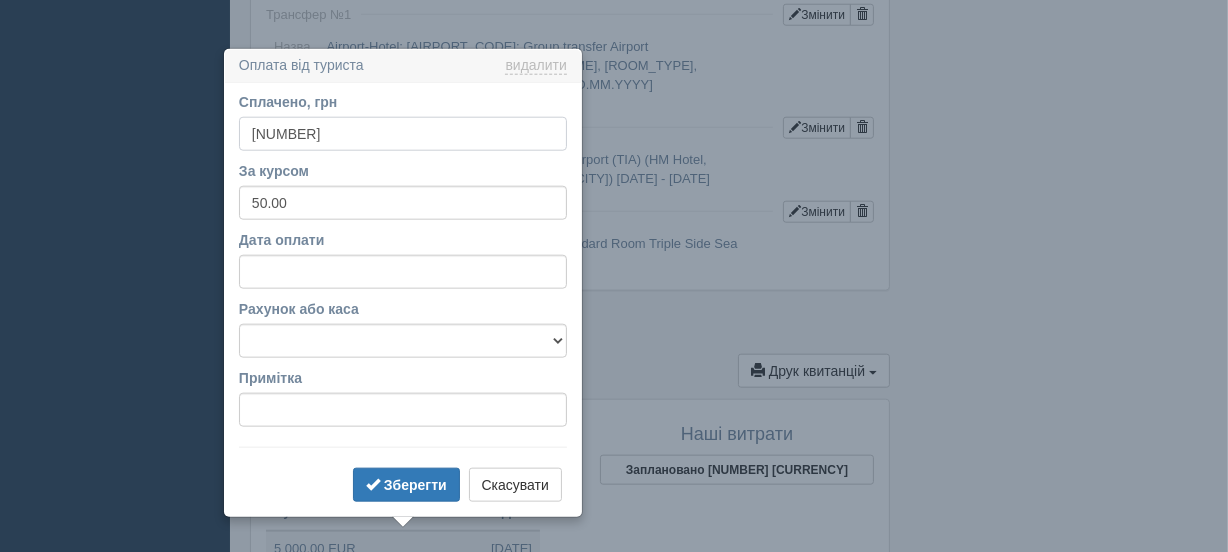scroll, scrollTop: 1988, scrollLeft: 0, axis: vertical 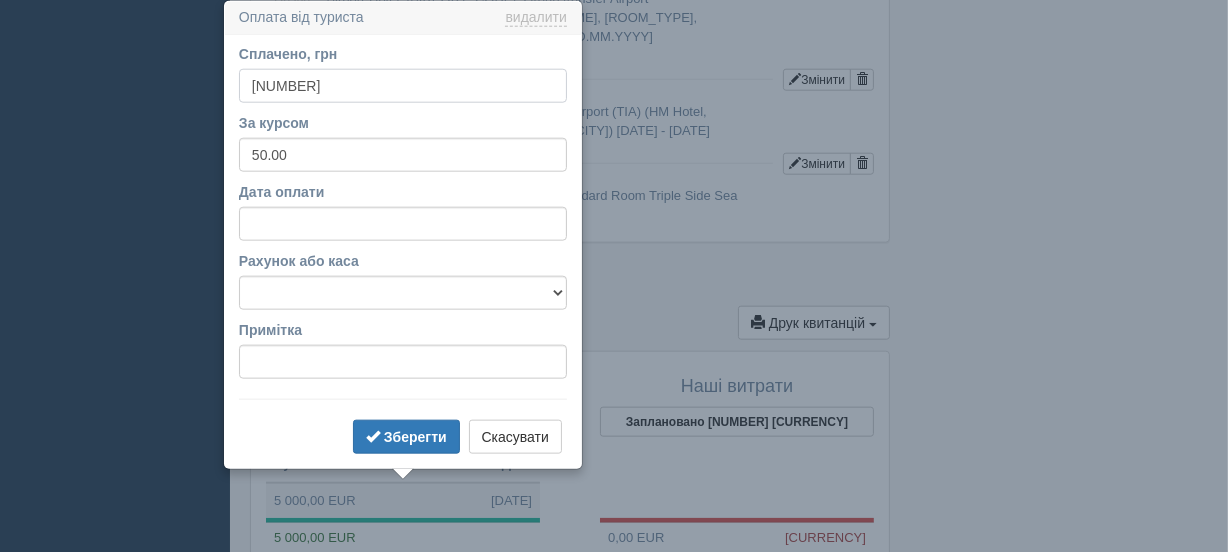 click on "[NUMBER]" at bounding box center (403, 86) 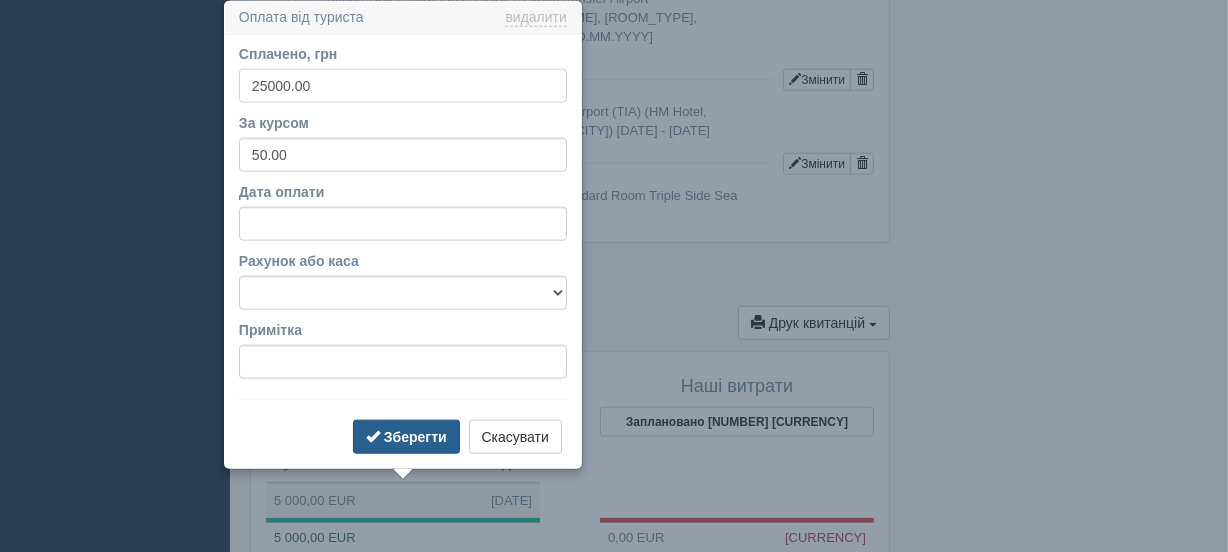 type on "25000.00" 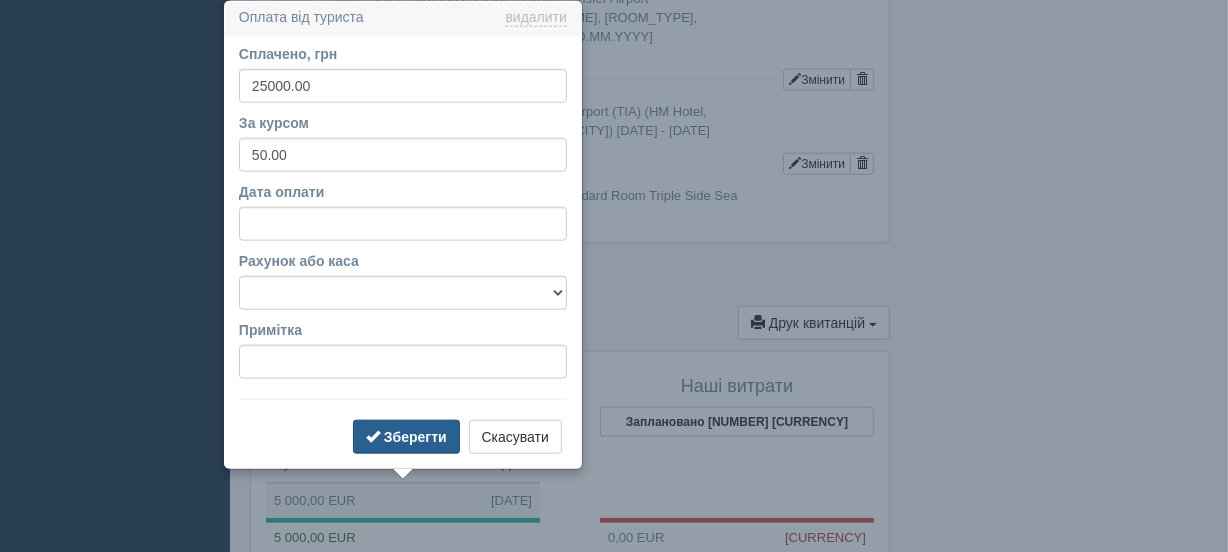 click on "Зберегти" at bounding box center [406, 437] 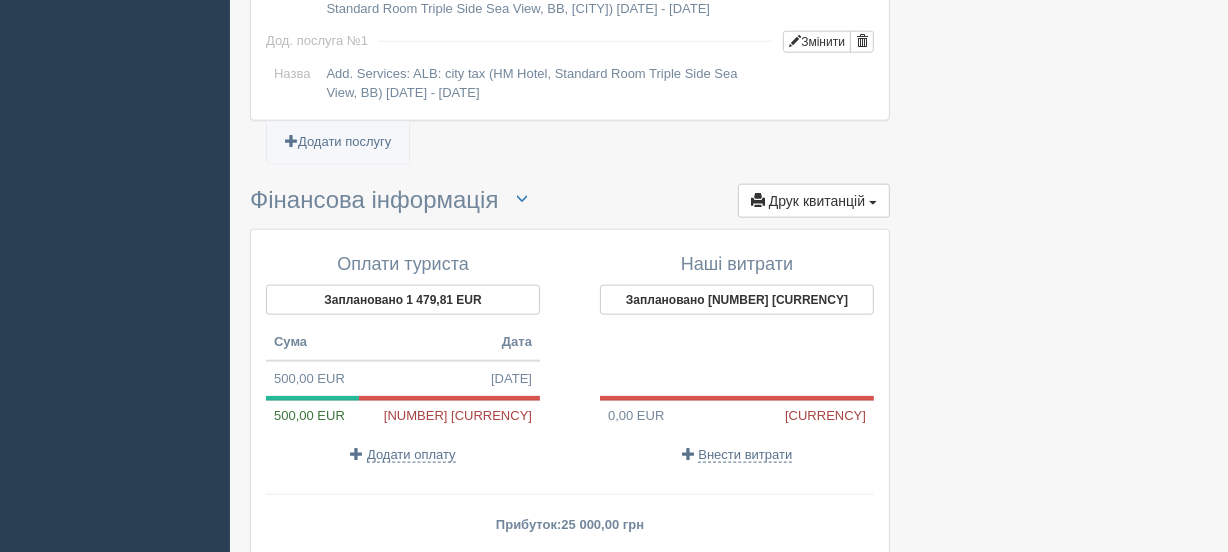 scroll, scrollTop: 2290, scrollLeft: 0, axis: vertical 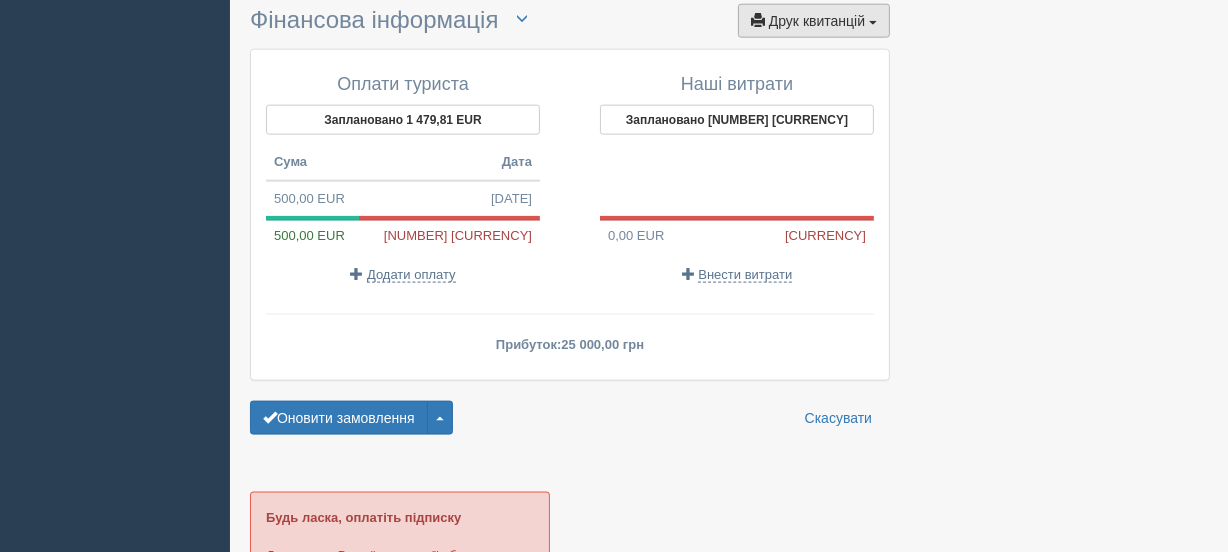 click on "Друк квитанцій
Друк" at bounding box center (814, 21) 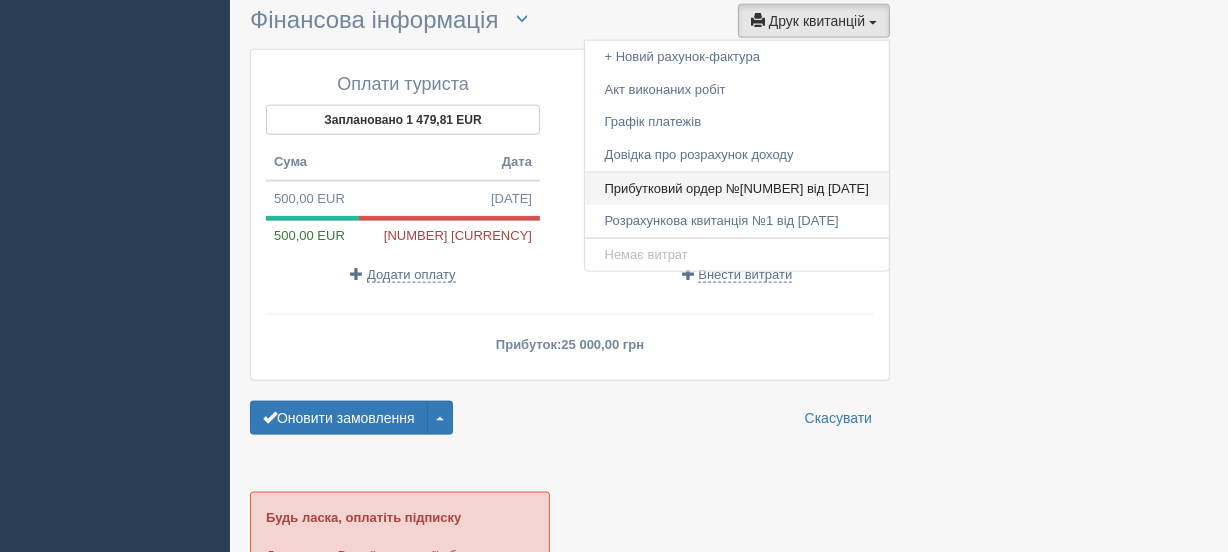 click on "Прибутковий ордер №[NUMBER] від [DATE]" at bounding box center (737, 189) 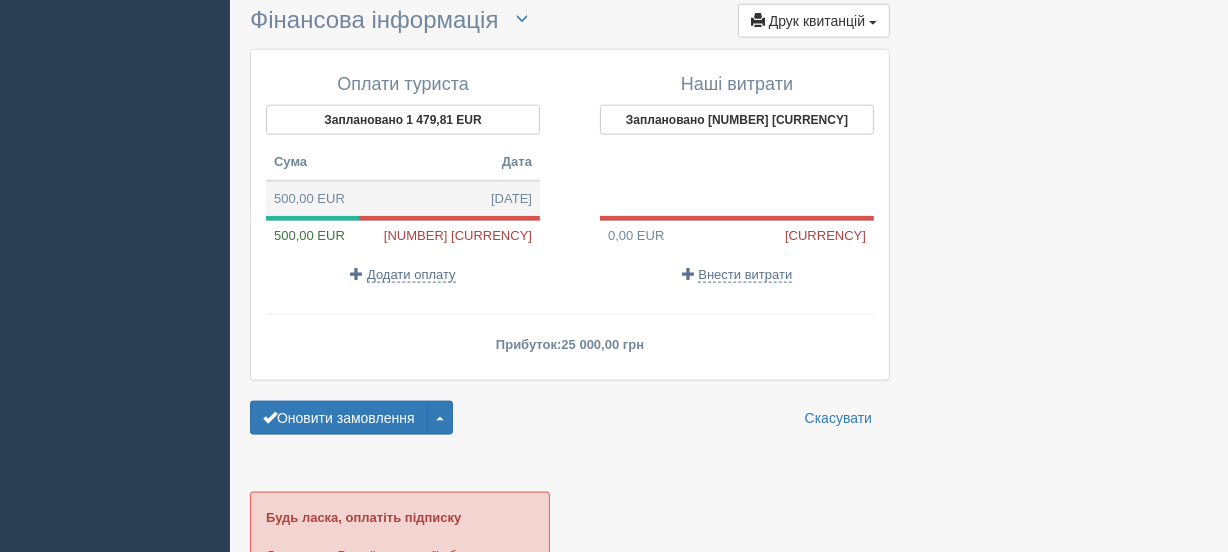 click on "[PRICE] [CURRENCY]
[DATE]" at bounding box center (403, 199) 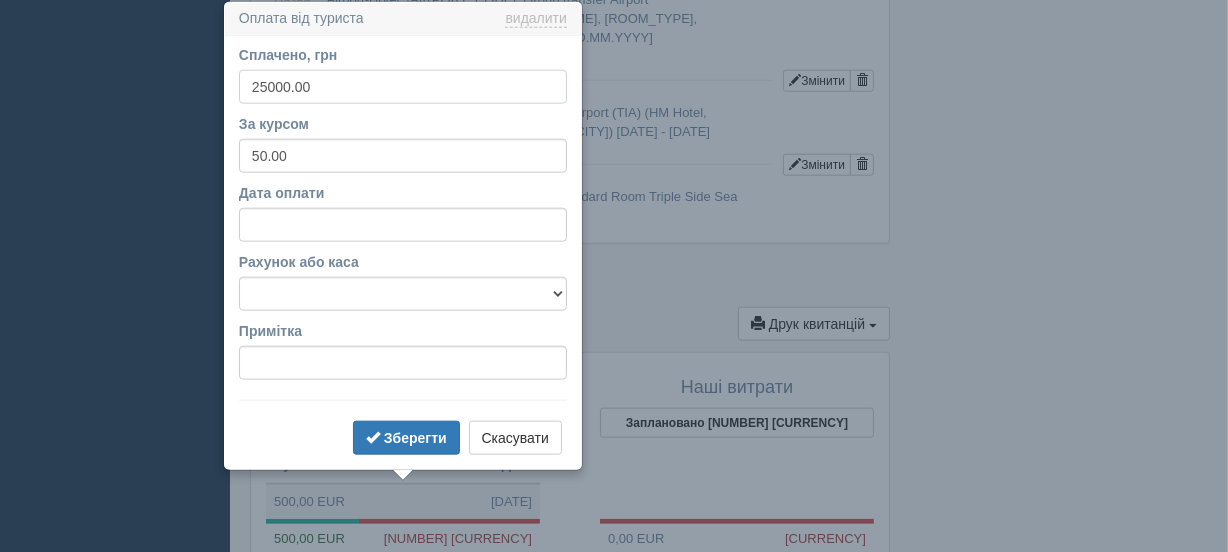 scroll, scrollTop: 1988, scrollLeft: 0, axis: vertical 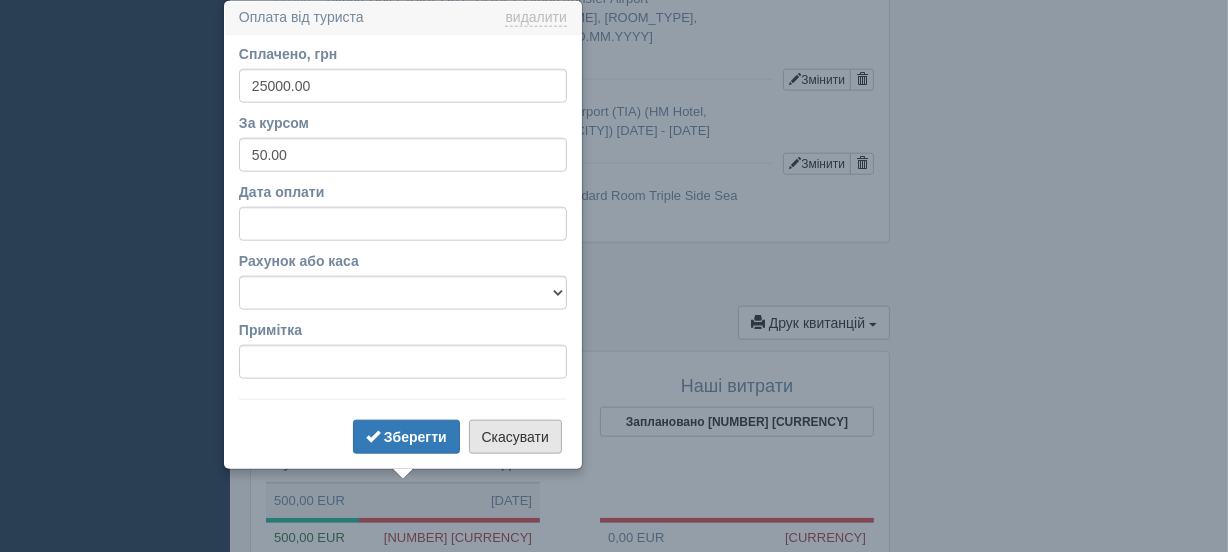 click on "Скасувати" at bounding box center [515, 437] 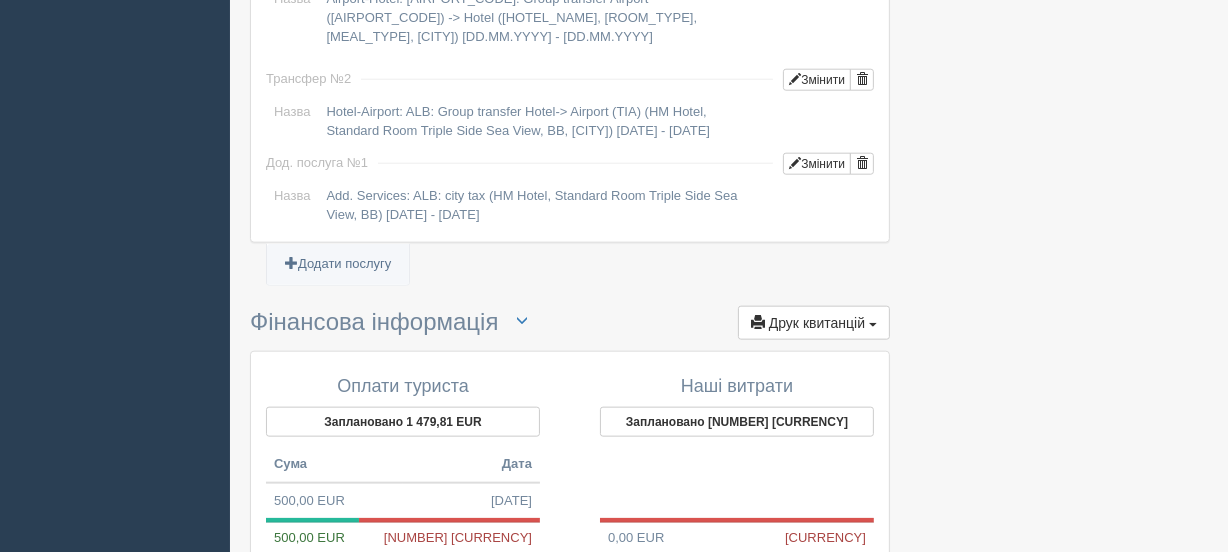 scroll, scrollTop: 1533, scrollLeft: 0, axis: vertical 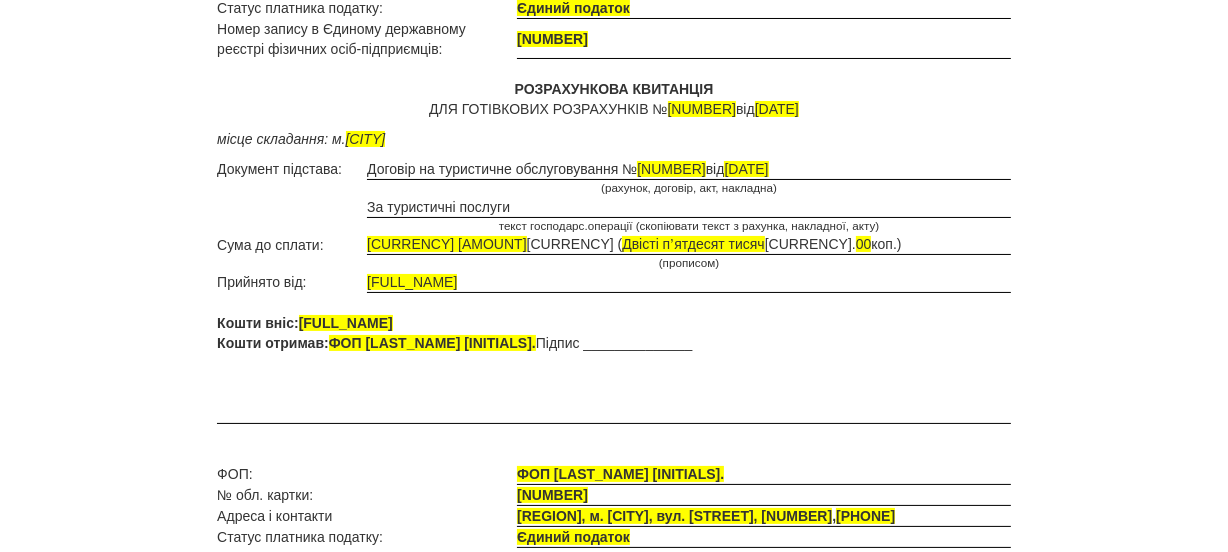 drag, startPoint x: 491, startPoint y: 275, endPoint x: 363, endPoint y: 272, distance: 128.03516 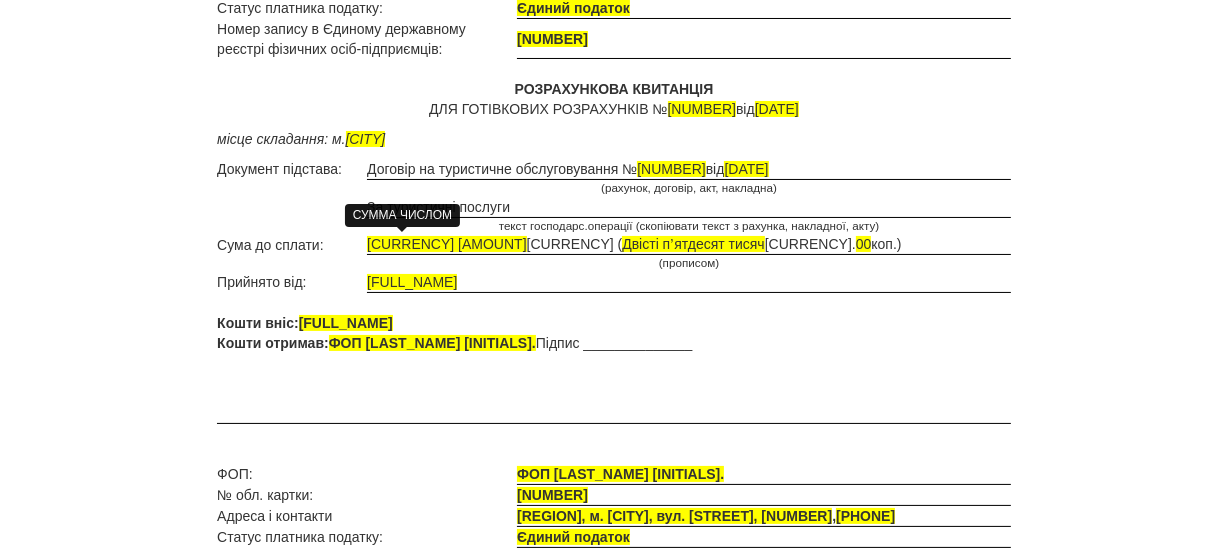click on "250 000,00" at bounding box center [446, 244] 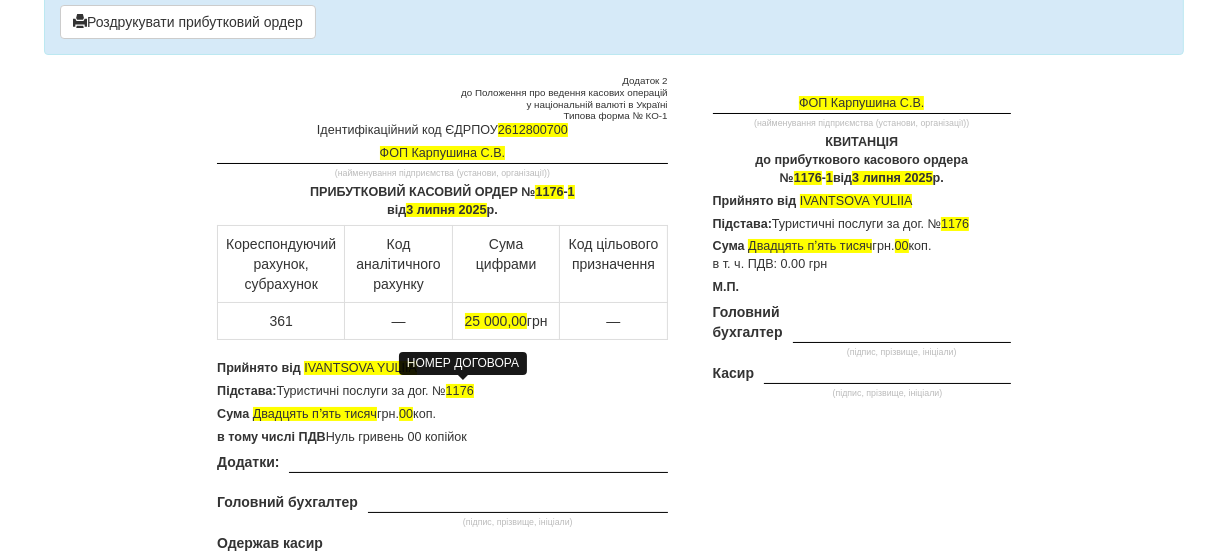 scroll, scrollTop: 32, scrollLeft: 0, axis: vertical 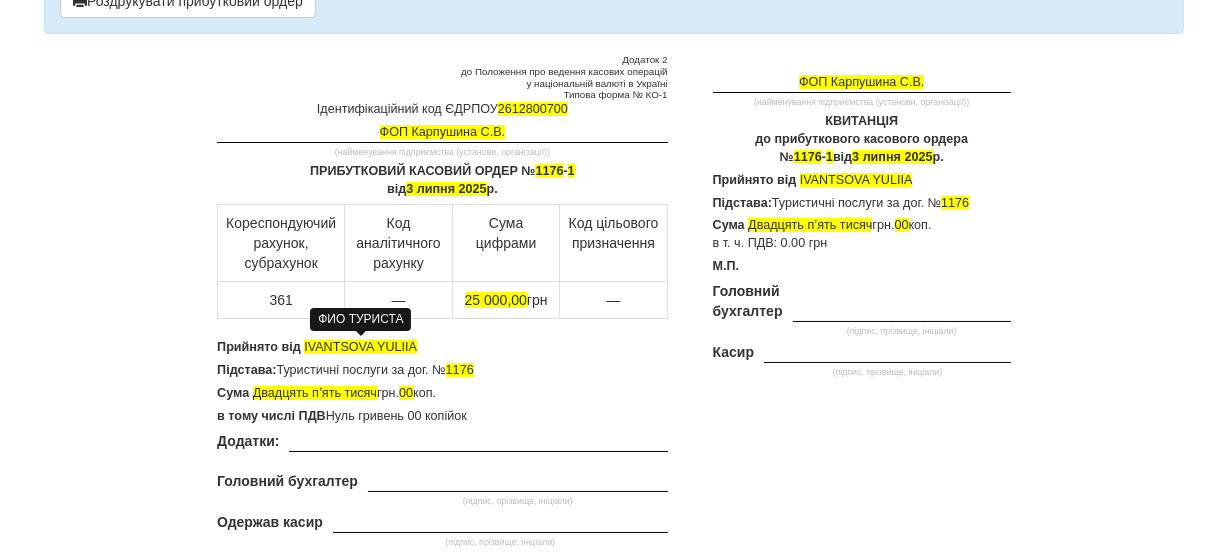 click on "[FIRST] [LAST]" at bounding box center (360, 347) 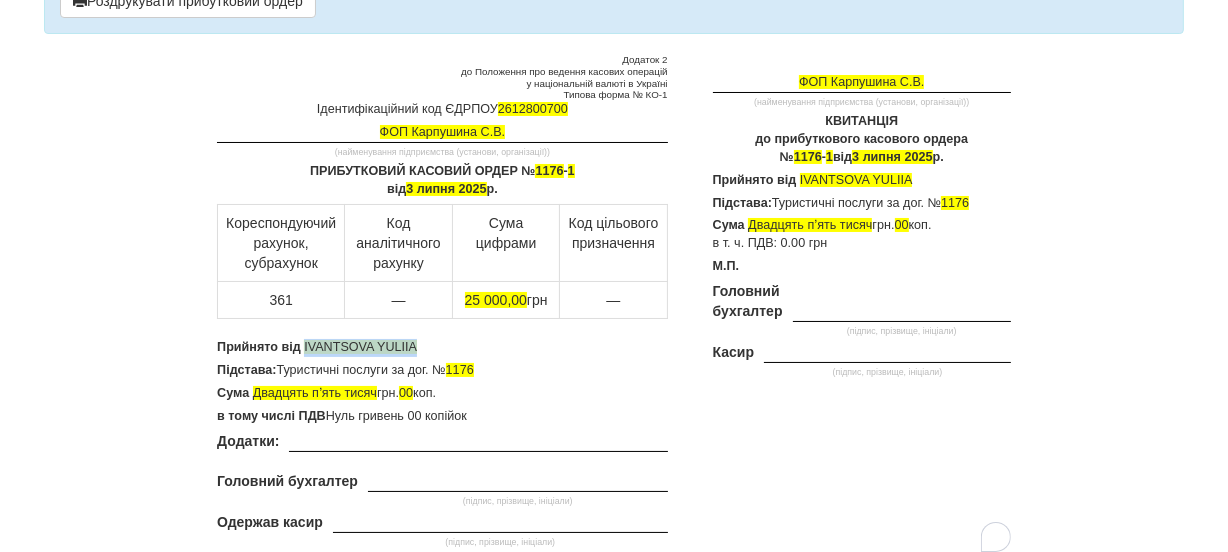 drag, startPoint x: 305, startPoint y: 341, endPoint x: 412, endPoint y: 343, distance: 107.01869 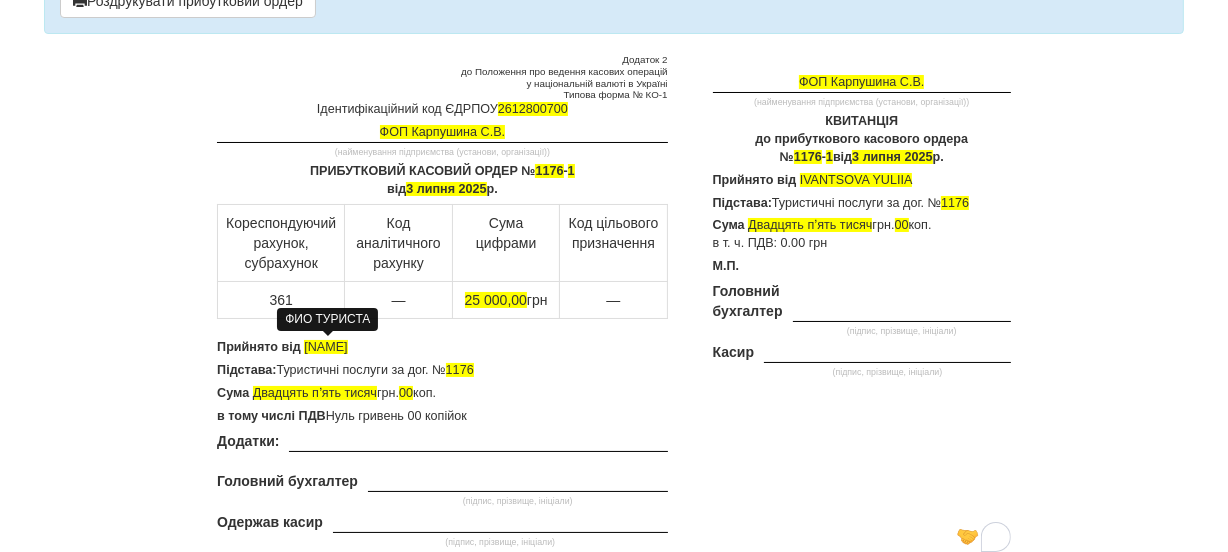 click on "Годєєва" at bounding box center (325, 347) 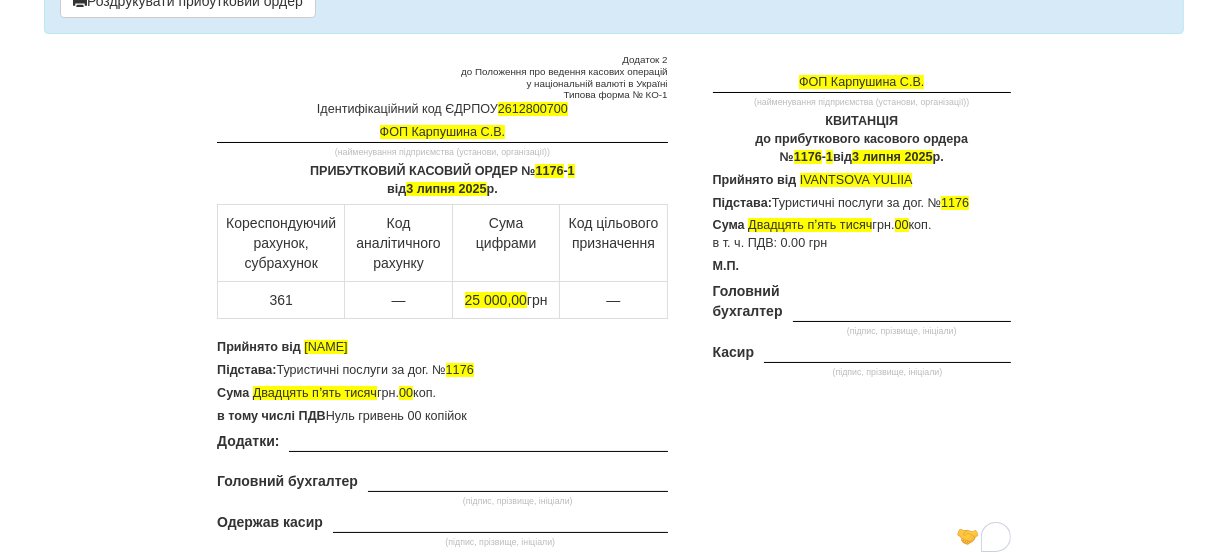 drag, startPoint x: 361, startPoint y: 345, endPoint x: 374, endPoint y: 338, distance: 14.764823 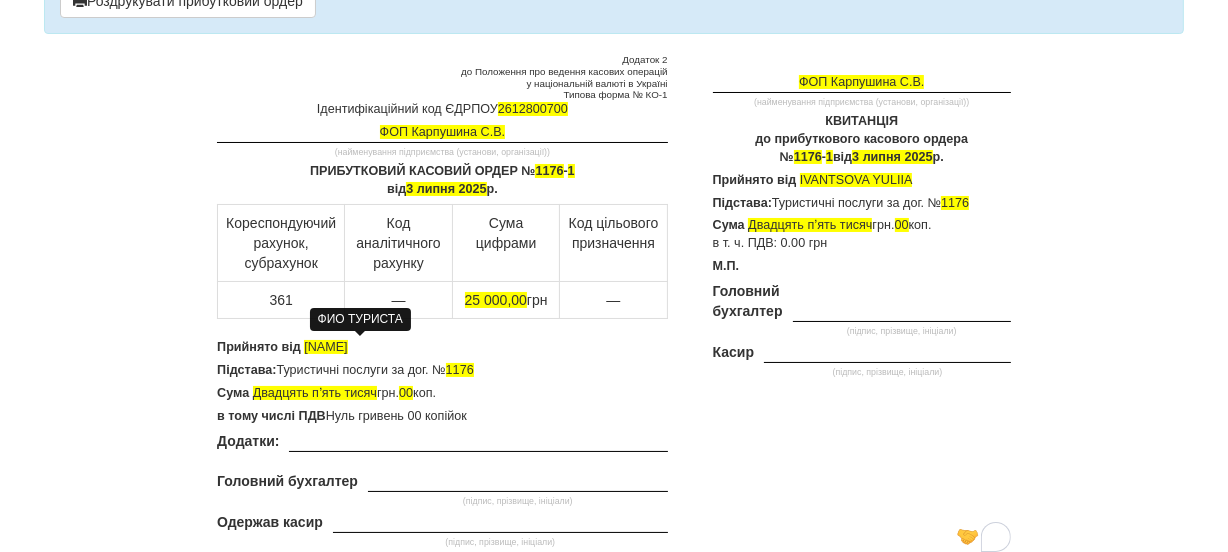 click on "Гордєєва Анастася" at bounding box center [325, 347] 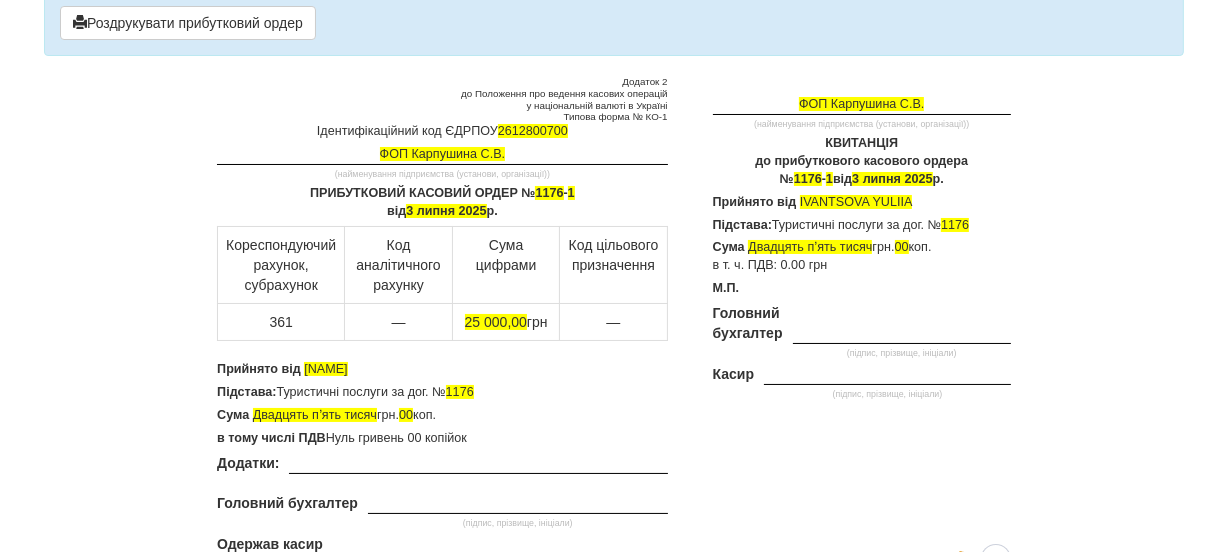 scroll, scrollTop: 0, scrollLeft: 0, axis: both 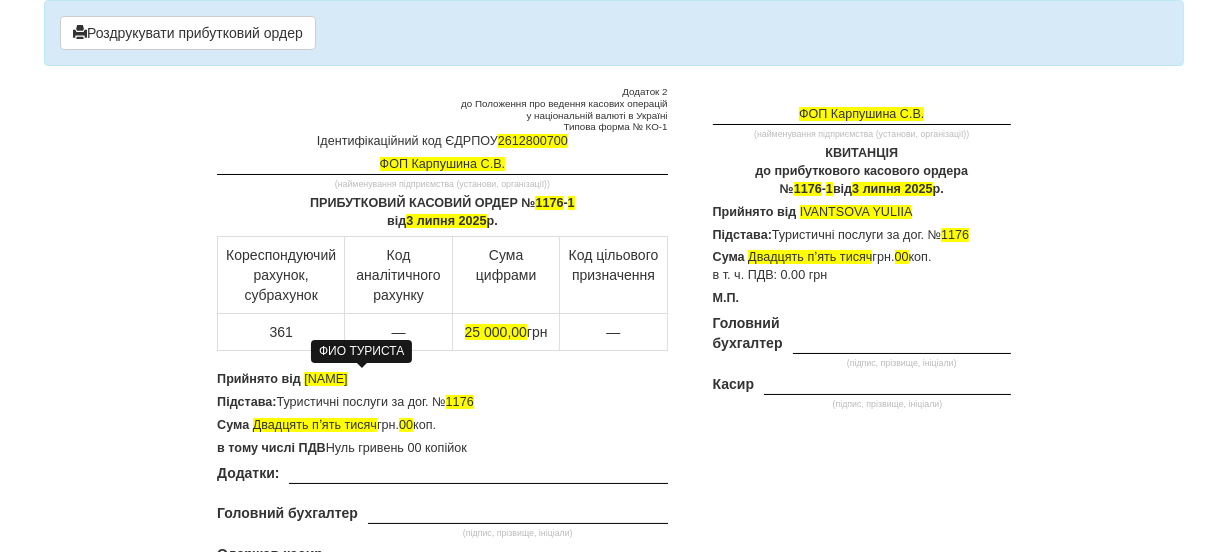 drag, startPoint x: 428, startPoint y: 377, endPoint x: 305, endPoint y: 377, distance: 123 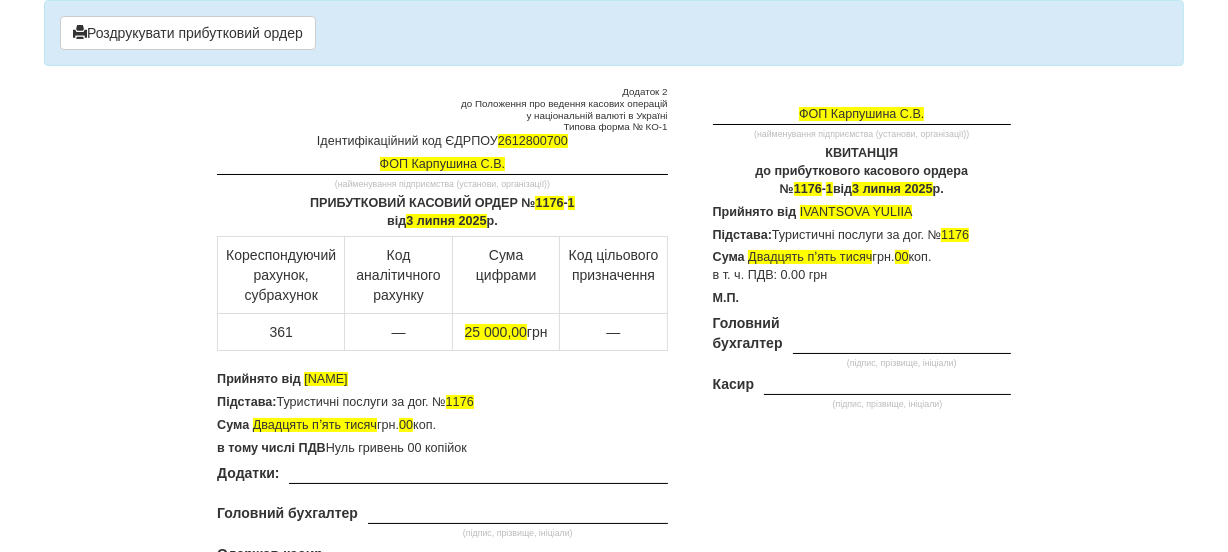 copy on "Гордєєва Анастасія" 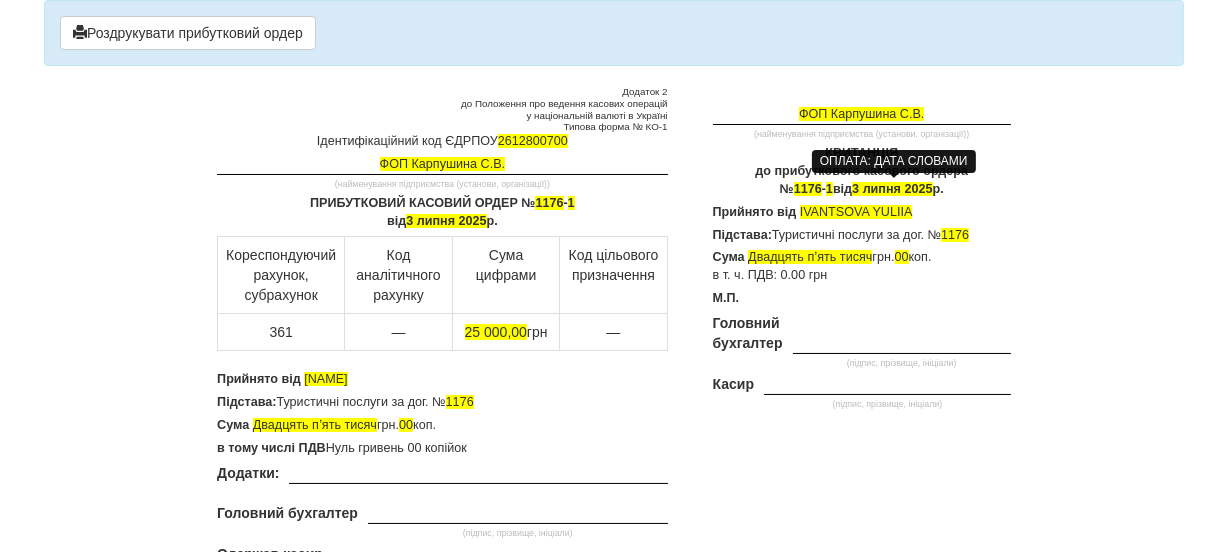 click on "3 липня 2025" at bounding box center (892, 189) 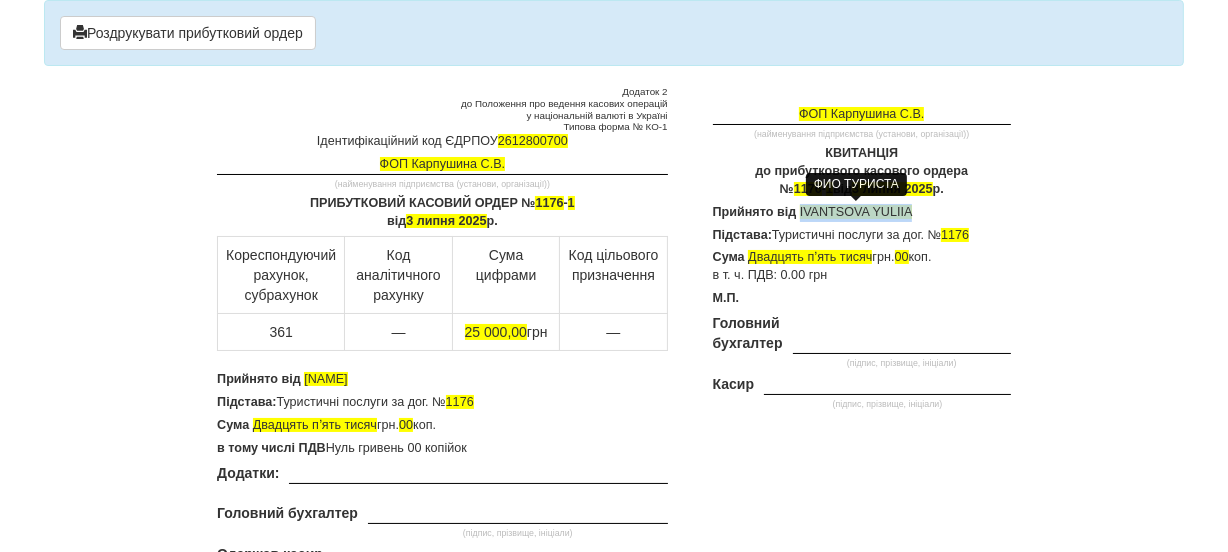 drag, startPoint x: 919, startPoint y: 209, endPoint x: 800, endPoint y: 204, distance: 119.104996 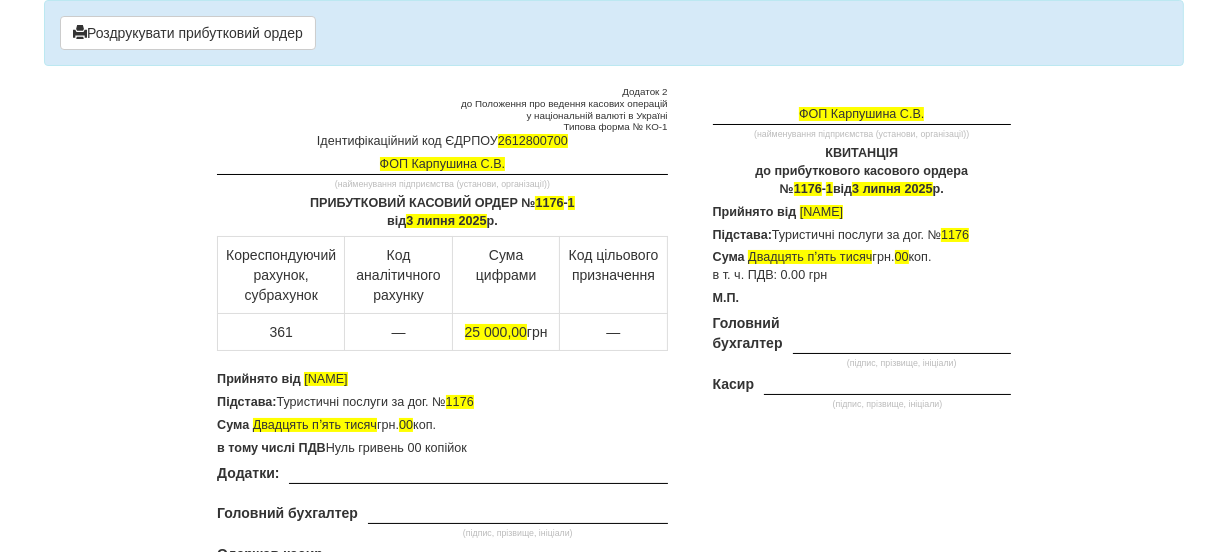 click on "Додаток 2
до Положення про ведення касових операцій
у національній валюті в Україні
Типова форма № КО-1
Ідентифікаційний код ЄДРПОУ	 2612800700
ФОП Карпушина С.В.
(найменування підприємства (установи, організації))
ПРИБУТКОВИЙ КАСОВИЙ ОРДЕР № 1176 - 1
від  3 липня 2025  р.
Кореспондуючий рахунок, субрахунок
1176" at bounding box center (614, 335) 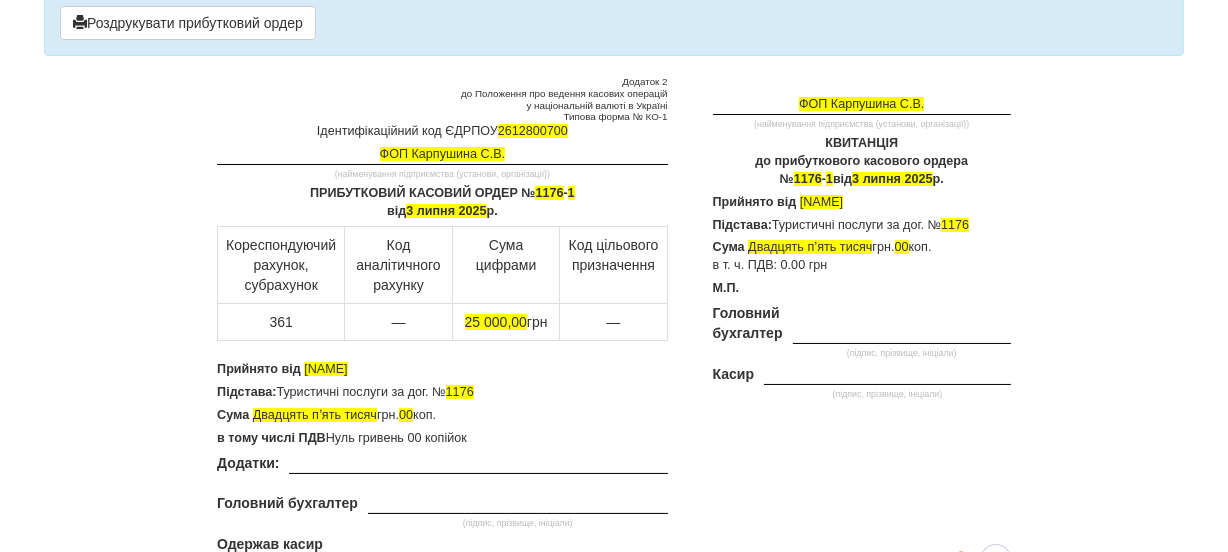 scroll, scrollTop: 0, scrollLeft: 0, axis: both 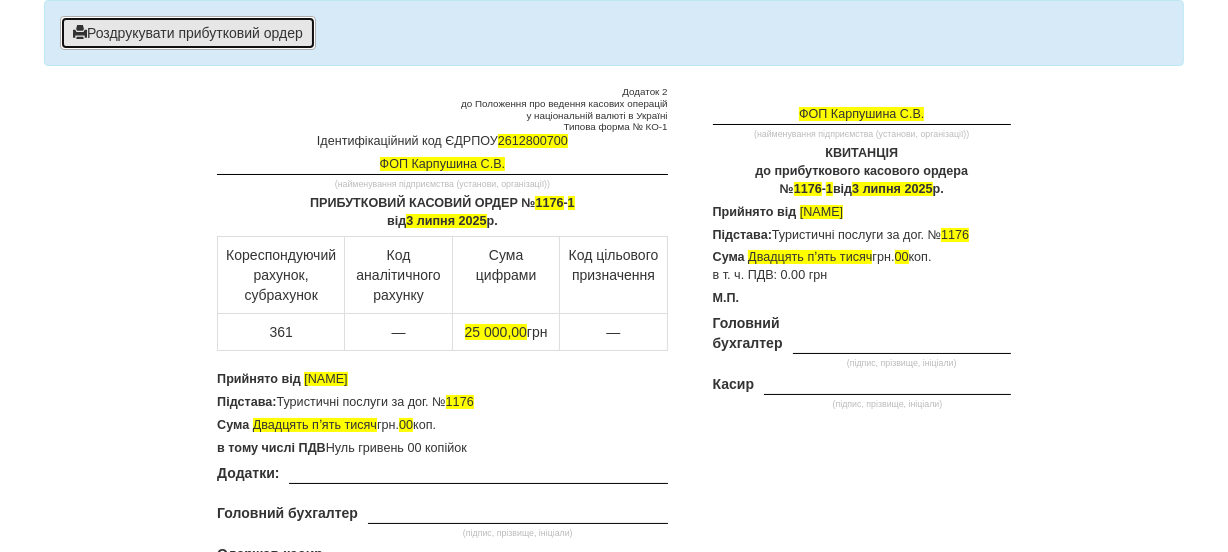 click on "Роздрукувати прибутковий ордер" at bounding box center (188, 33) 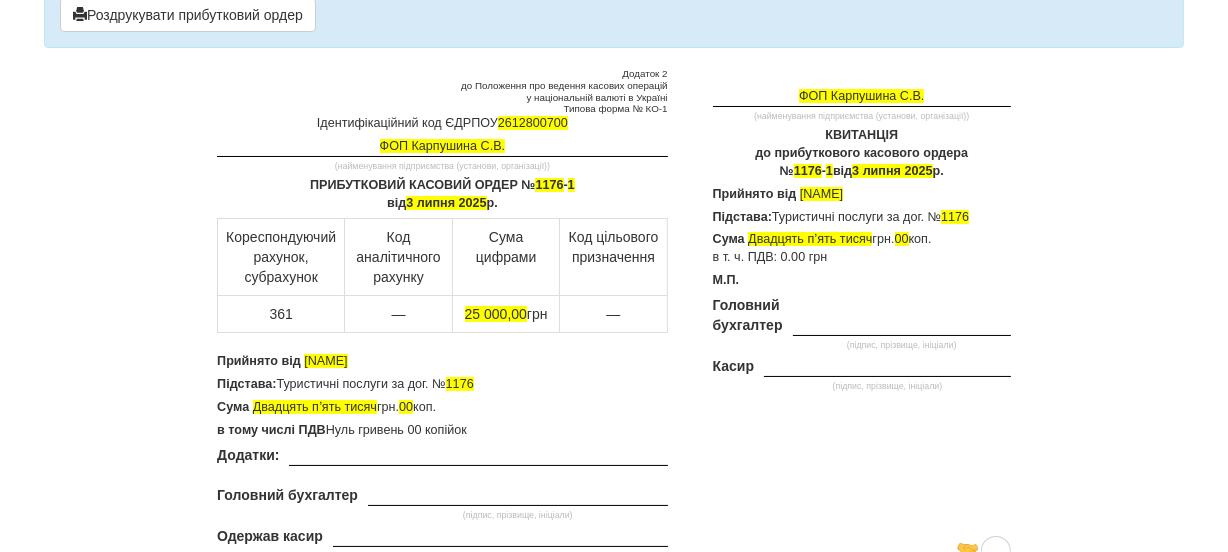 scroll, scrollTop: 32, scrollLeft: 0, axis: vertical 